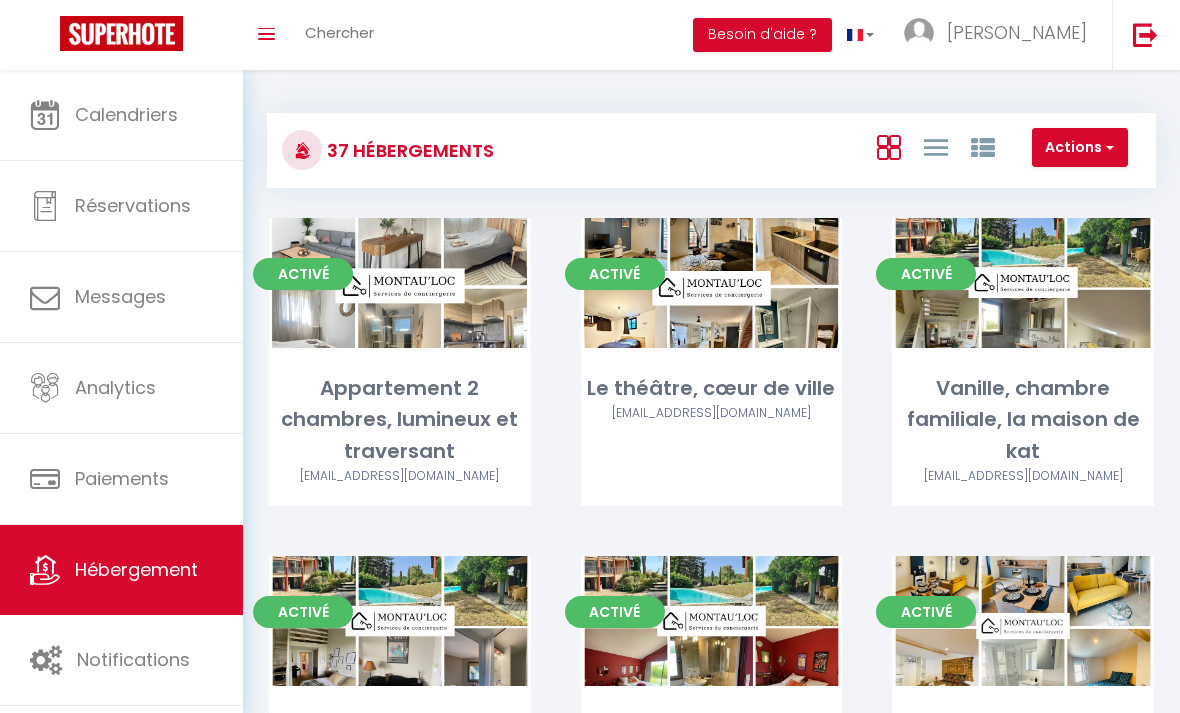 scroll, scrollTop: 0, scrollLeft: 0, axis: both 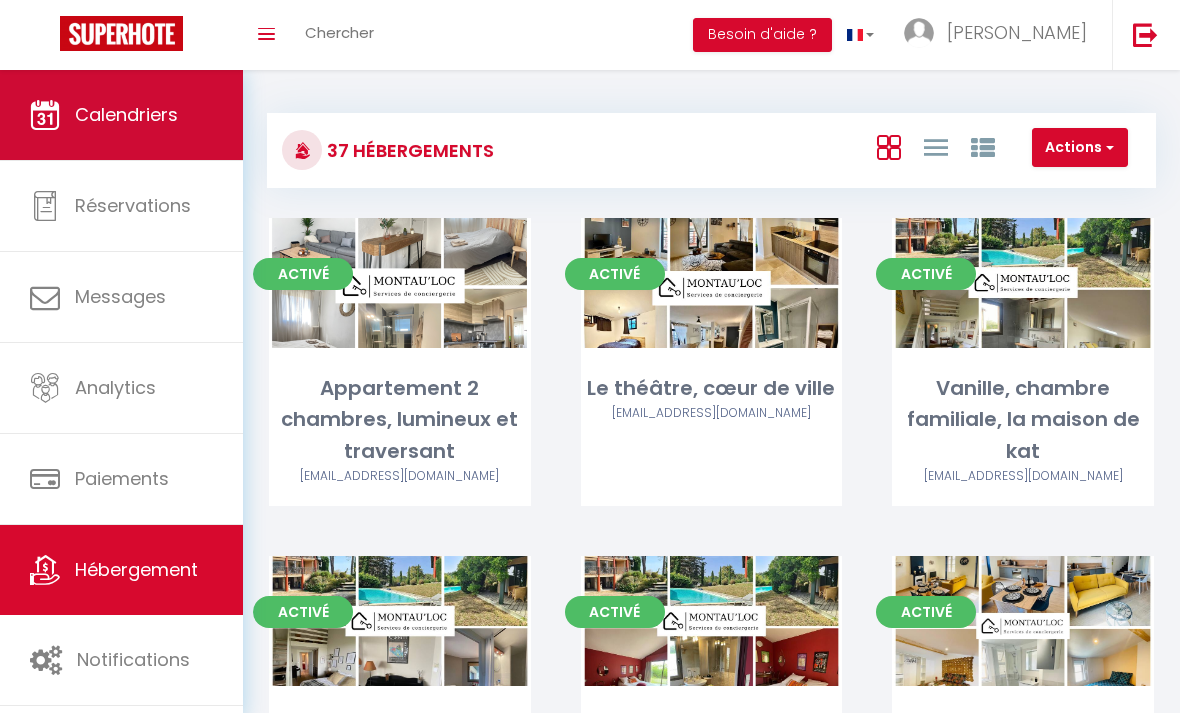 click on "Calendriers" at bounding box center (121, 115) 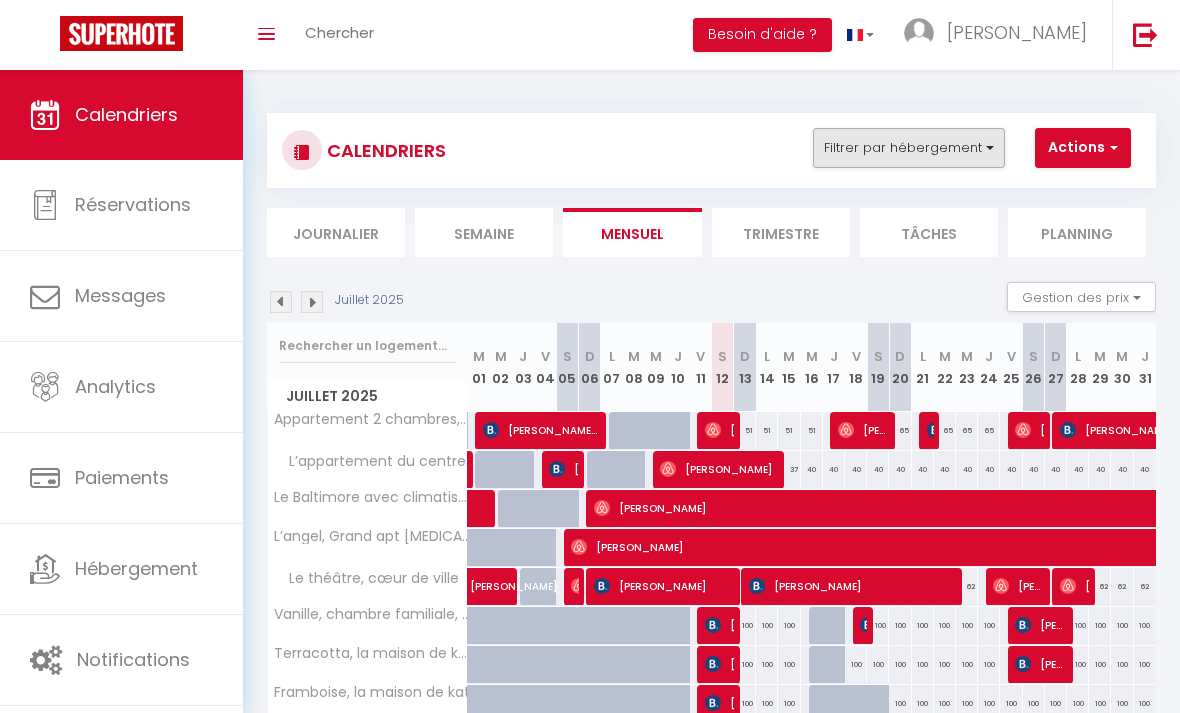 click on "Filtrer par hébergement" at bounding box center [909, 148] 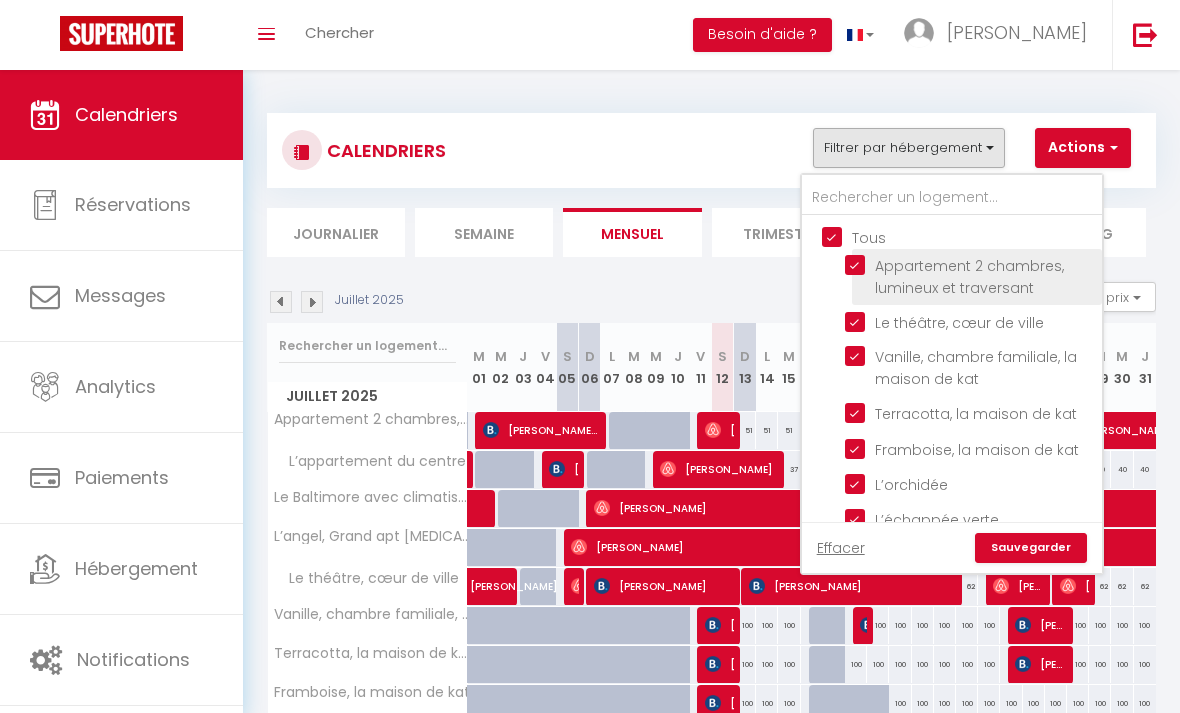click on "Appartement 2 chambres, lumineux et traversant" at bounding box center (970, 265) 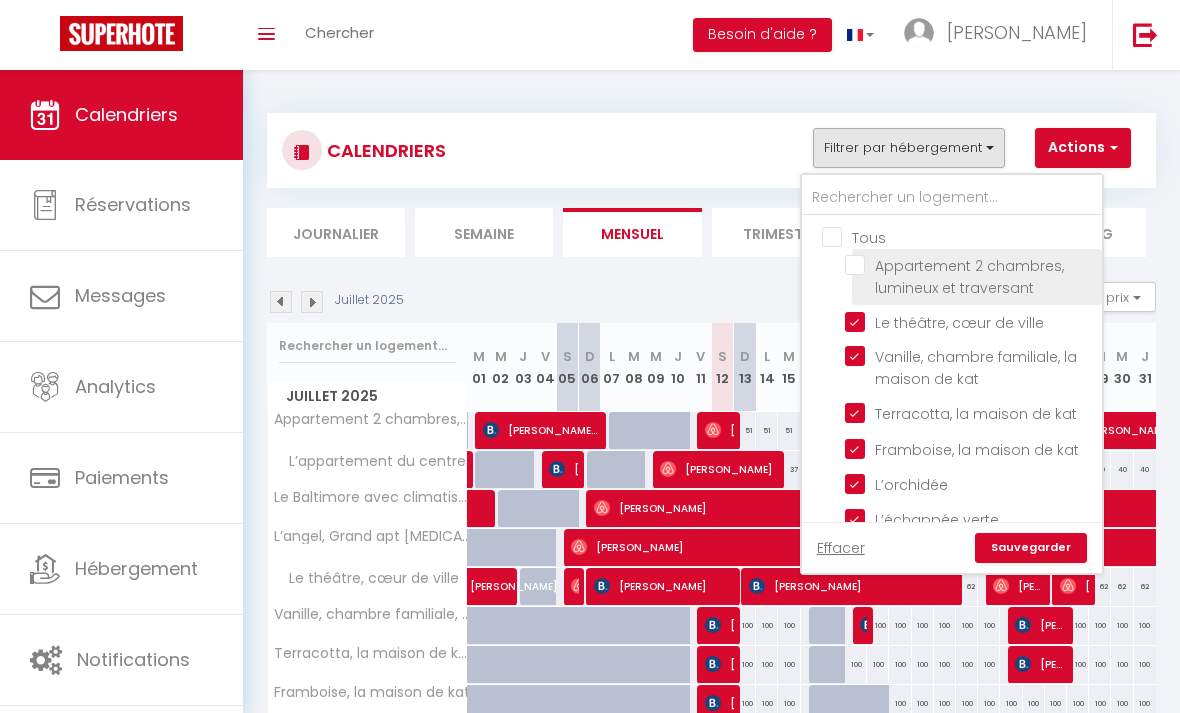 checkbox on "false" 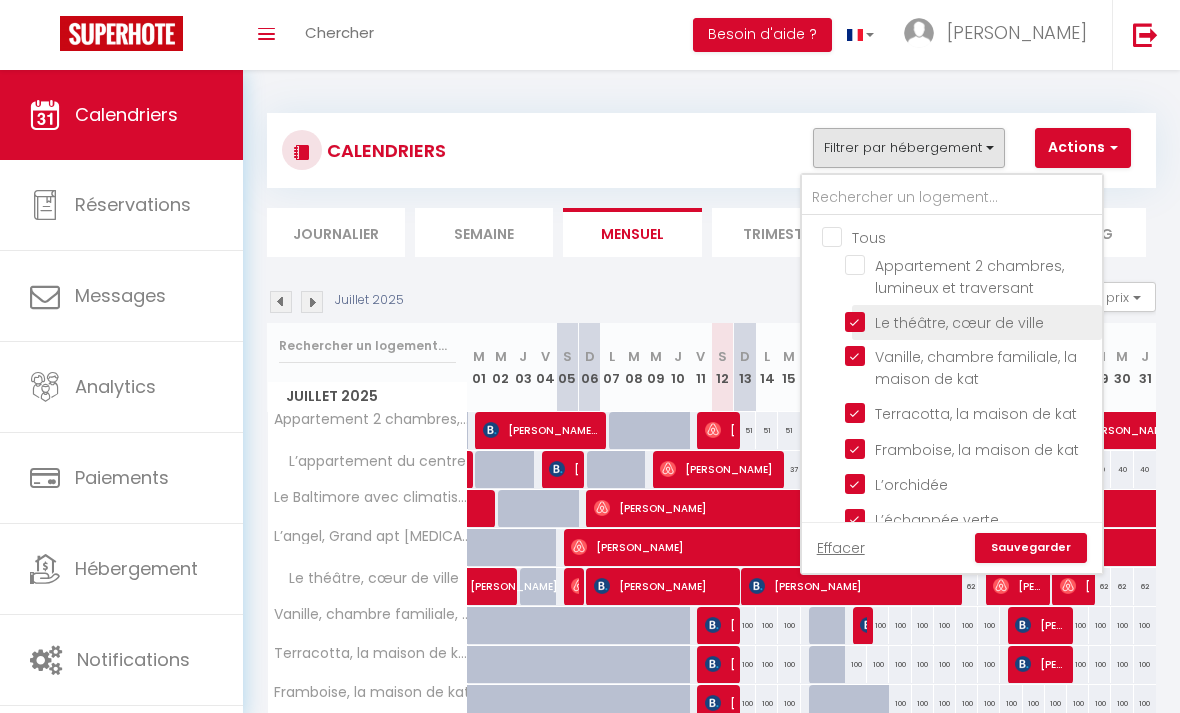 click on "Le théâtre, cœur de ville" at bounding box center [970, 321] 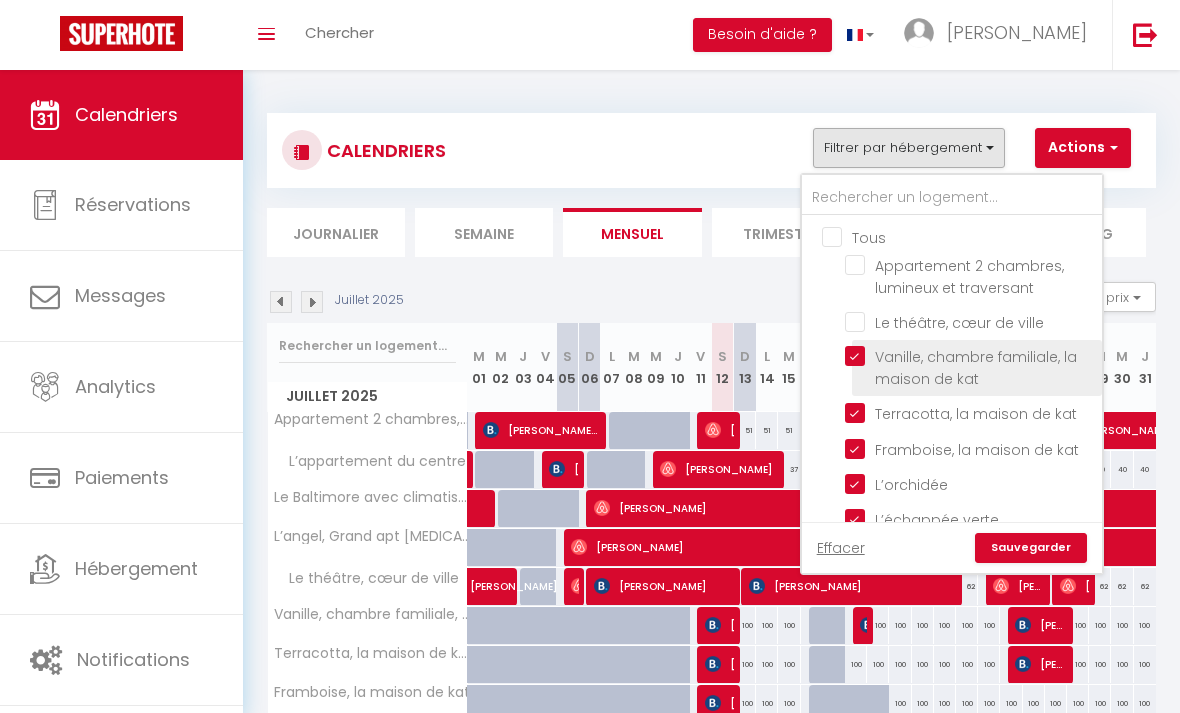 click on "Vanille, chambre familiale, la maison de kat" at bounding box center (970, 356) 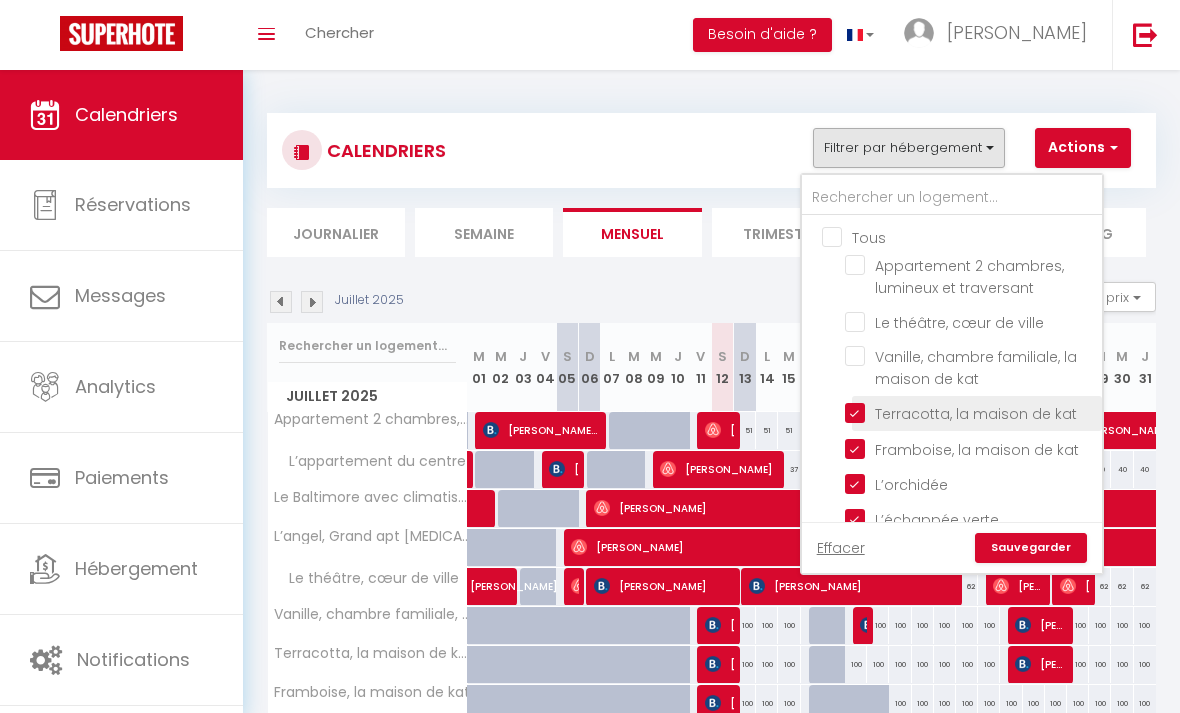click on "Terracotta, la maison de kat" at bounding box center [970, 412] 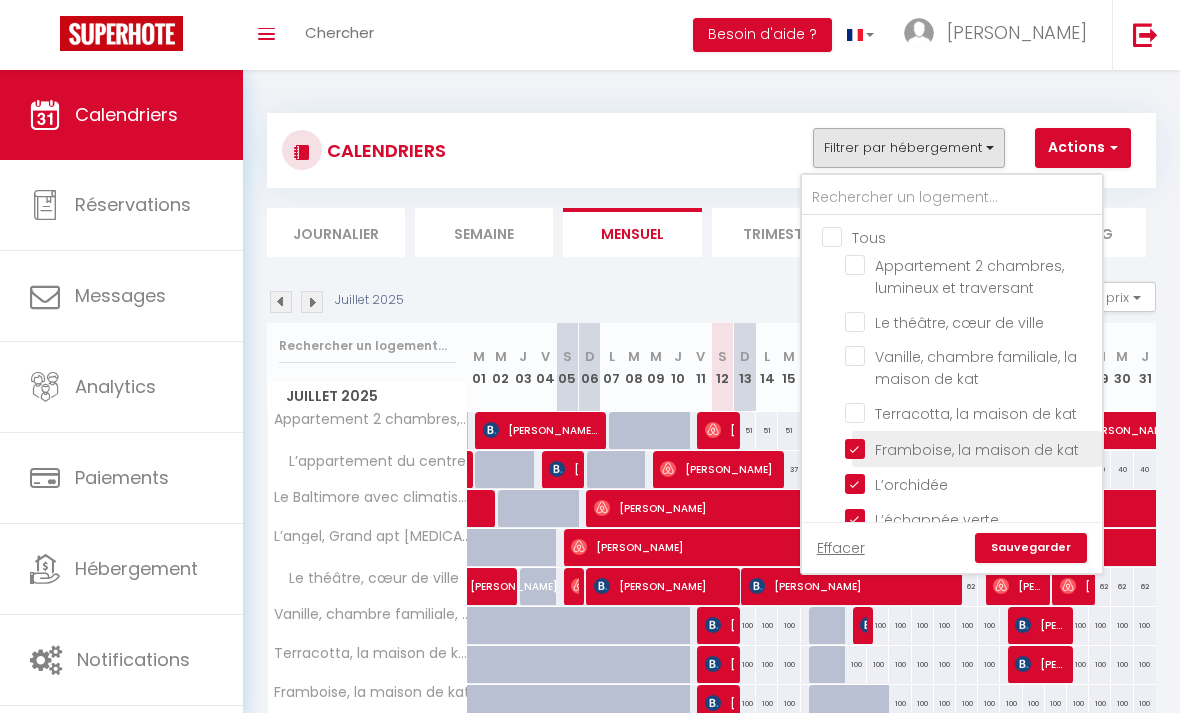 click on "Framboise, la maison de kat" at bounding box center (970, 447) 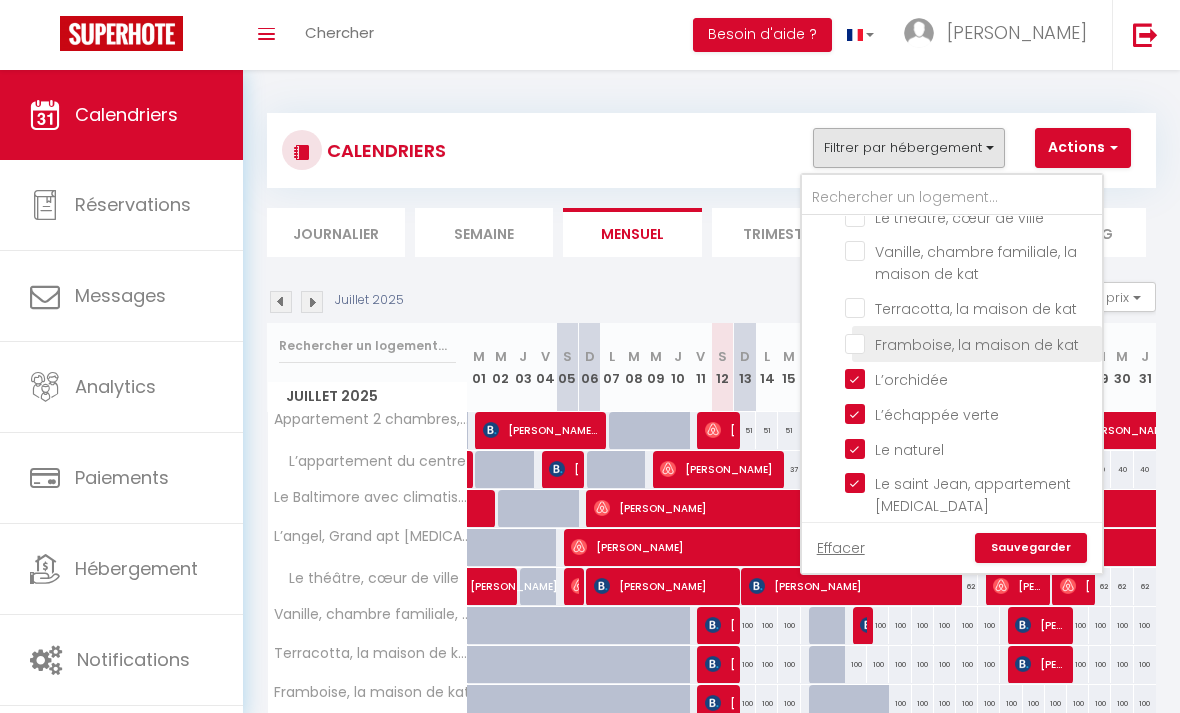 scroll, scrollTop: 108, scrollLeft: 0, axis: vertical 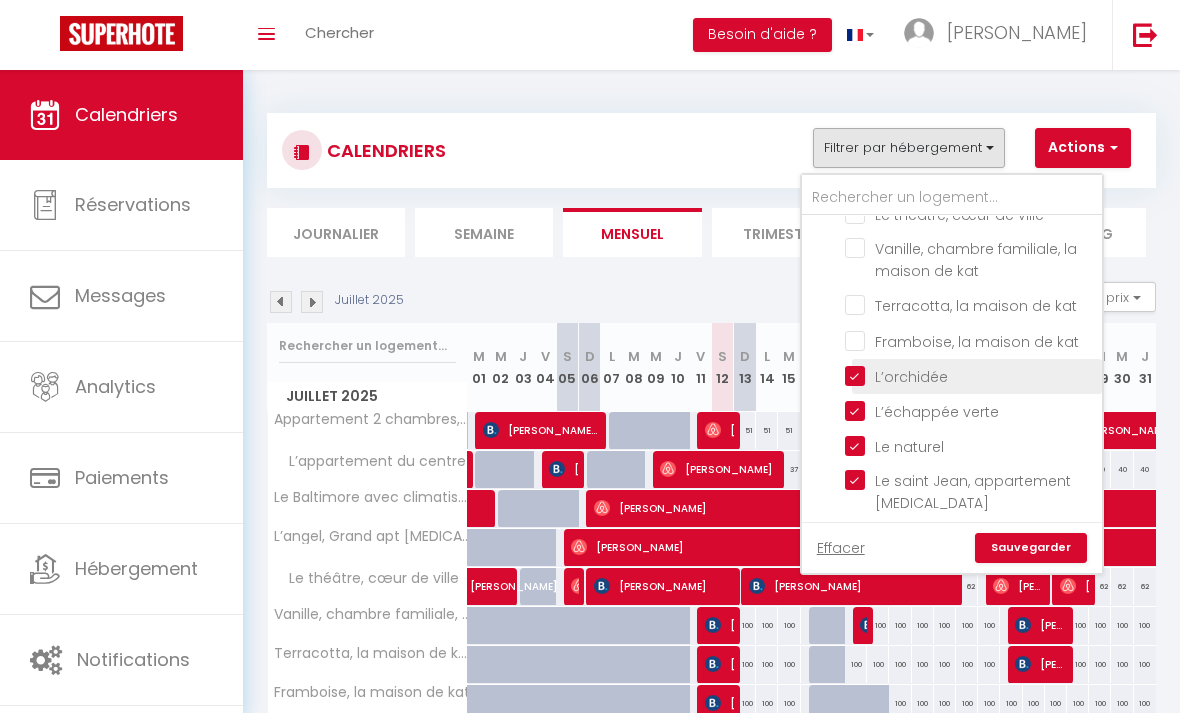 click on "L’orchidée" at bounding box center (970, 375) 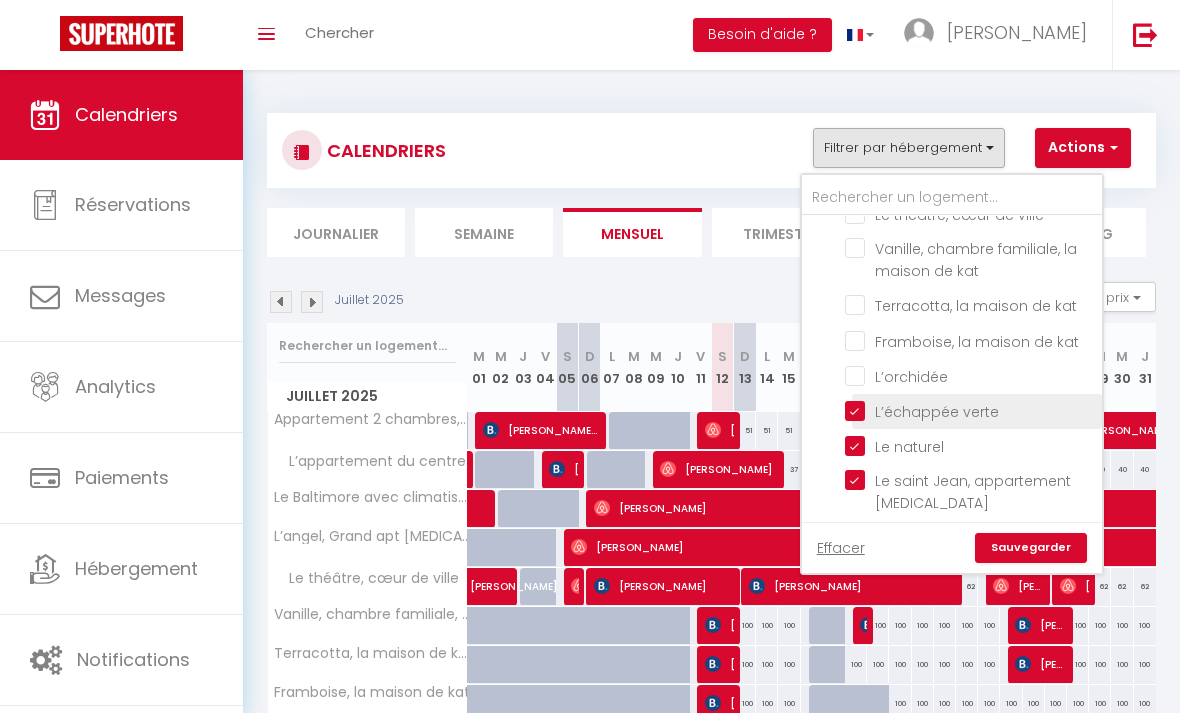 click on "L’échappée verte" at bounding box center [970, 410] 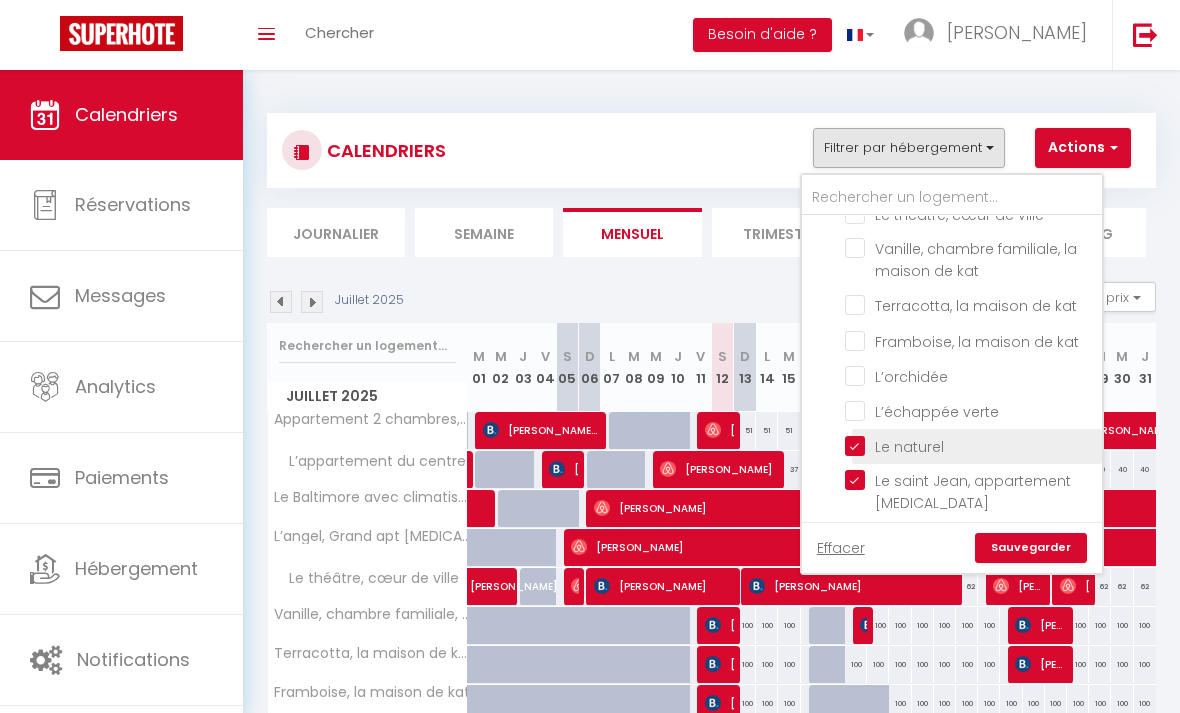 click on "Le naturel" at bounding box center [970, 445] 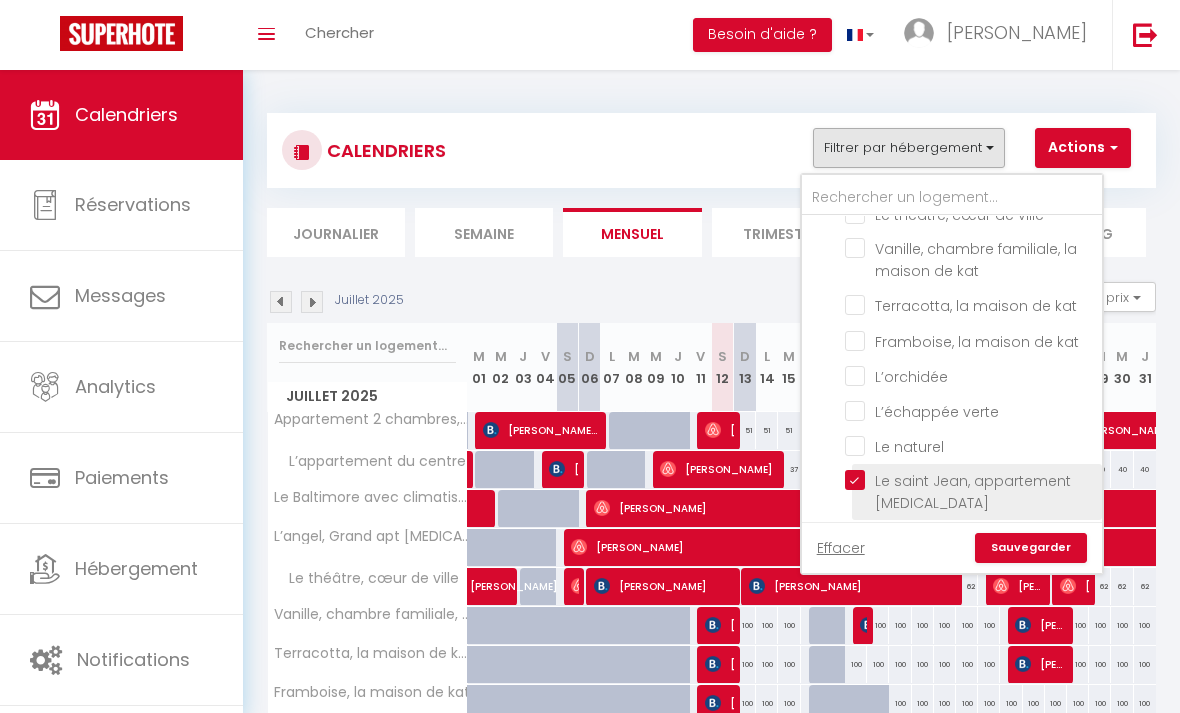 click on "Le saint Jean, appartement [MEDICAL_DATA]" at bounding box center (970, 480) 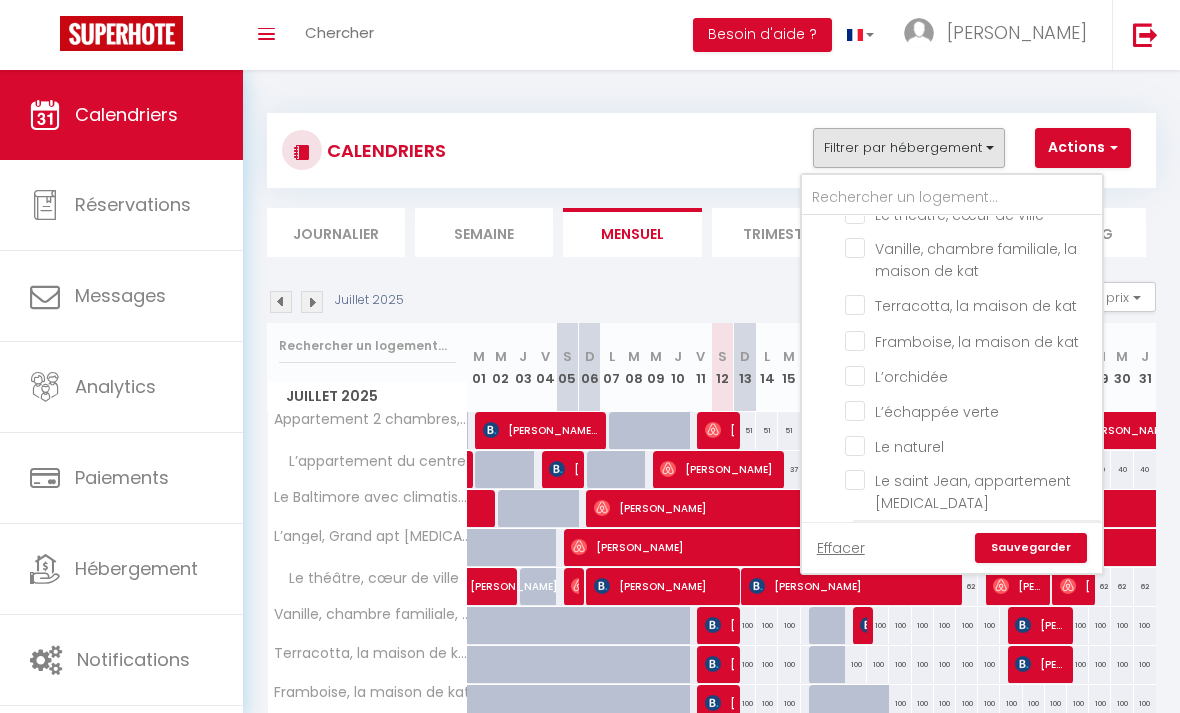 click on "Joli T4 en centre historique" at bounding box center [970, 536] 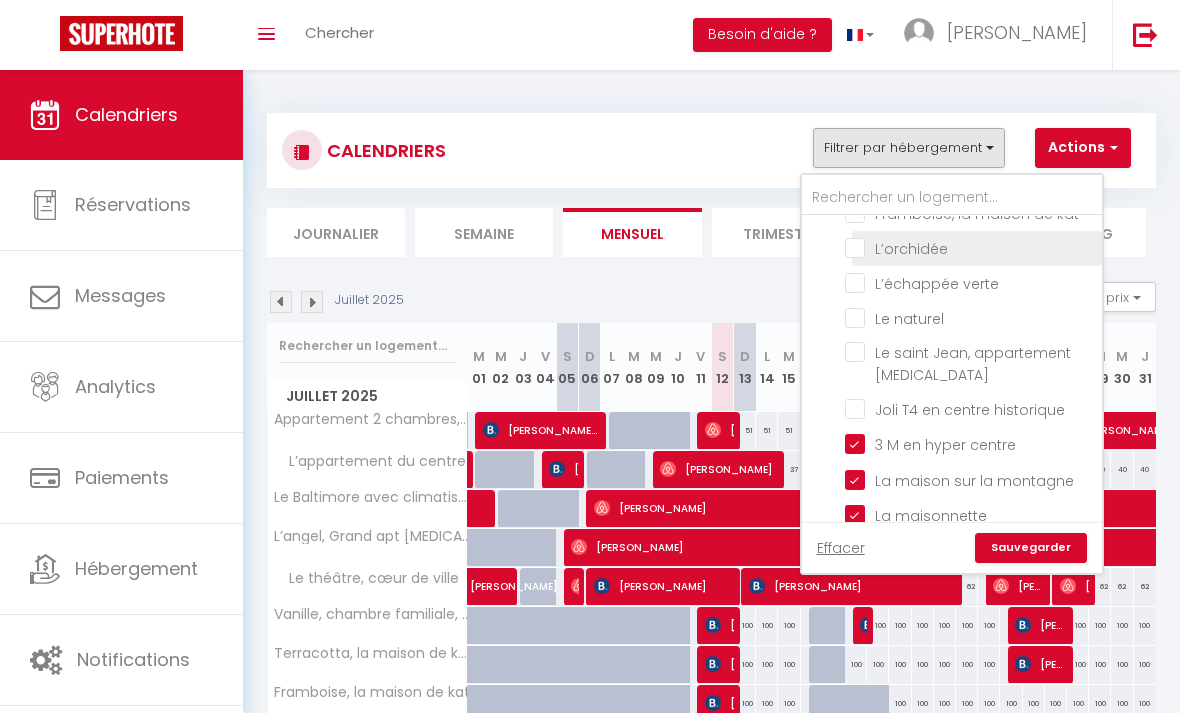 scroll, scrollTop: 267, scrollLeft: 0, axis: vertical 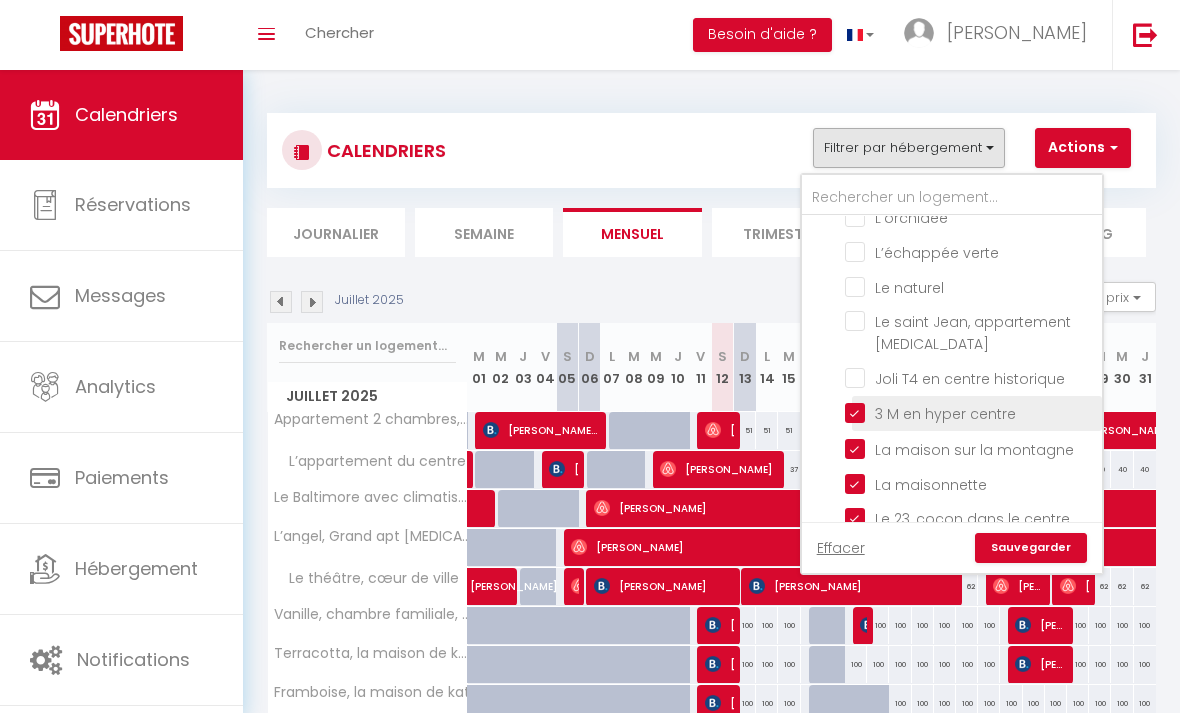 click on "3 M en hyper centre" at bounding box center [970, 412] 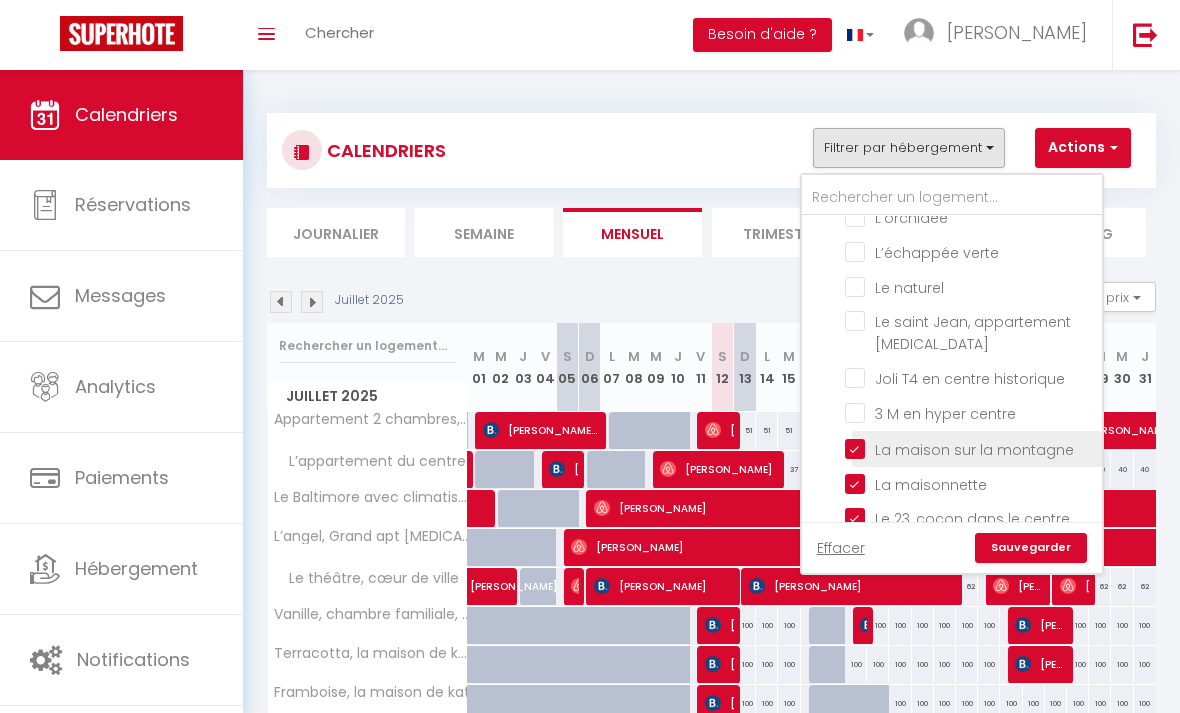 click on "La maison sur la montagne" at bounding box center [970, 447] 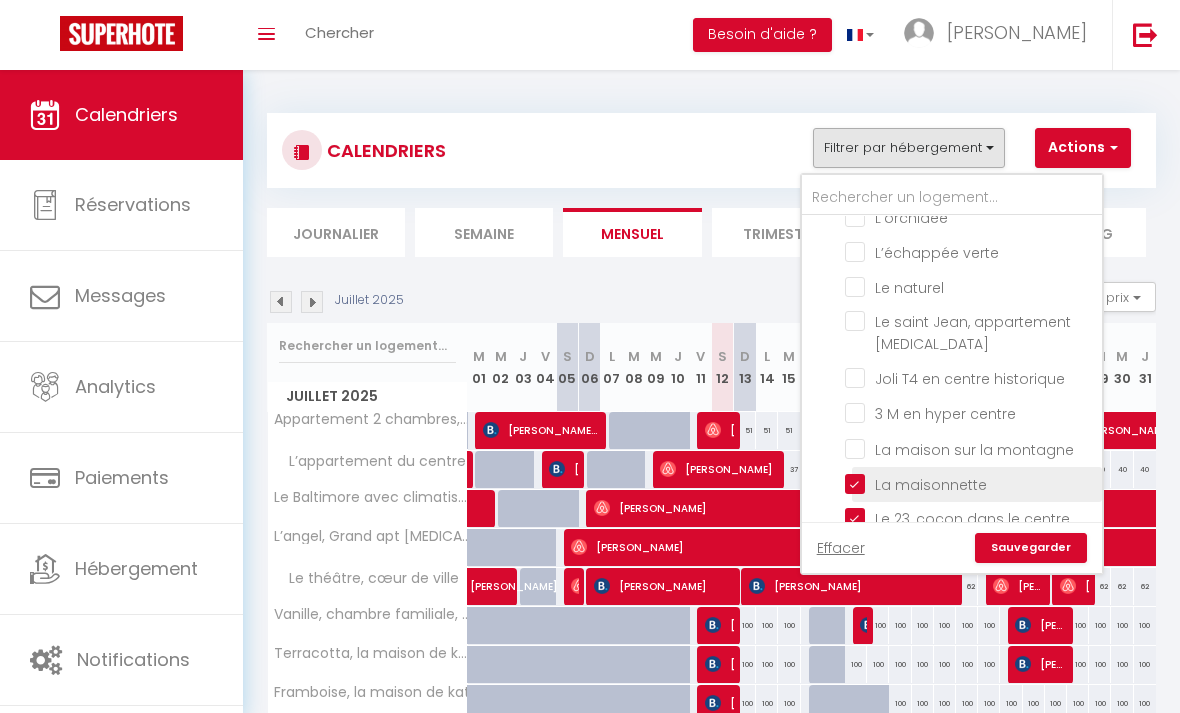 click on "La maisonnette" at bounding box center [970, 483] 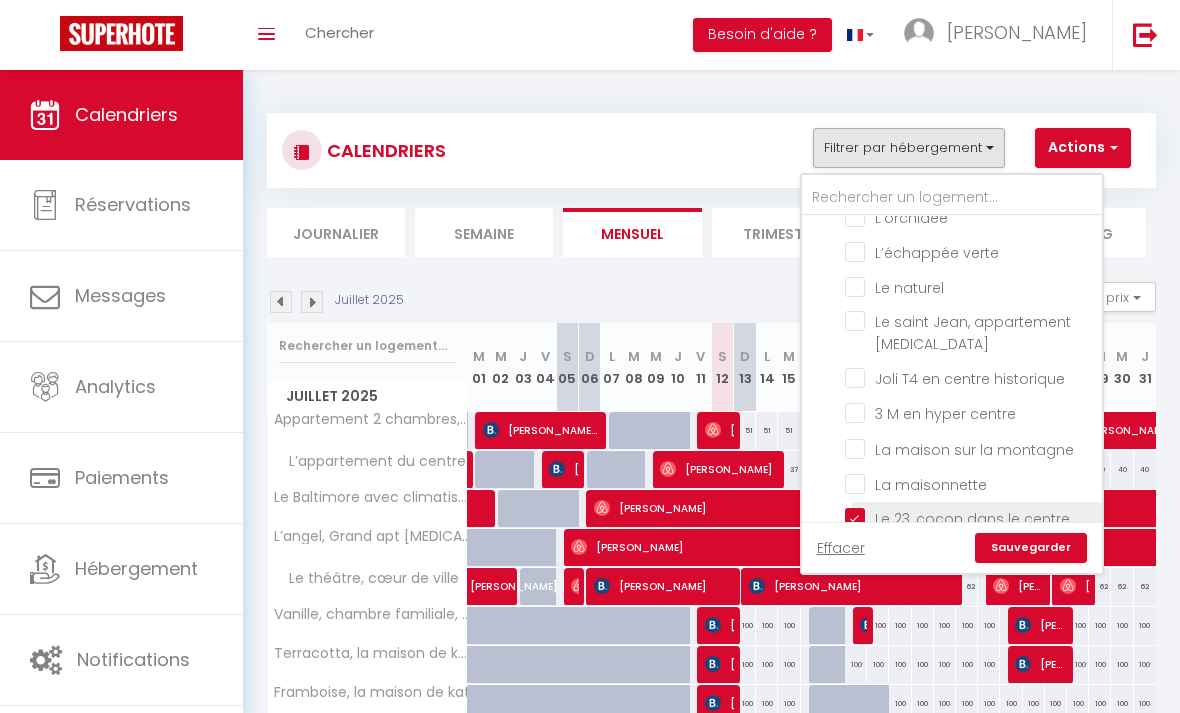click on "Le 23, cocon dans le centre historique" at bounding box center [970, 518] 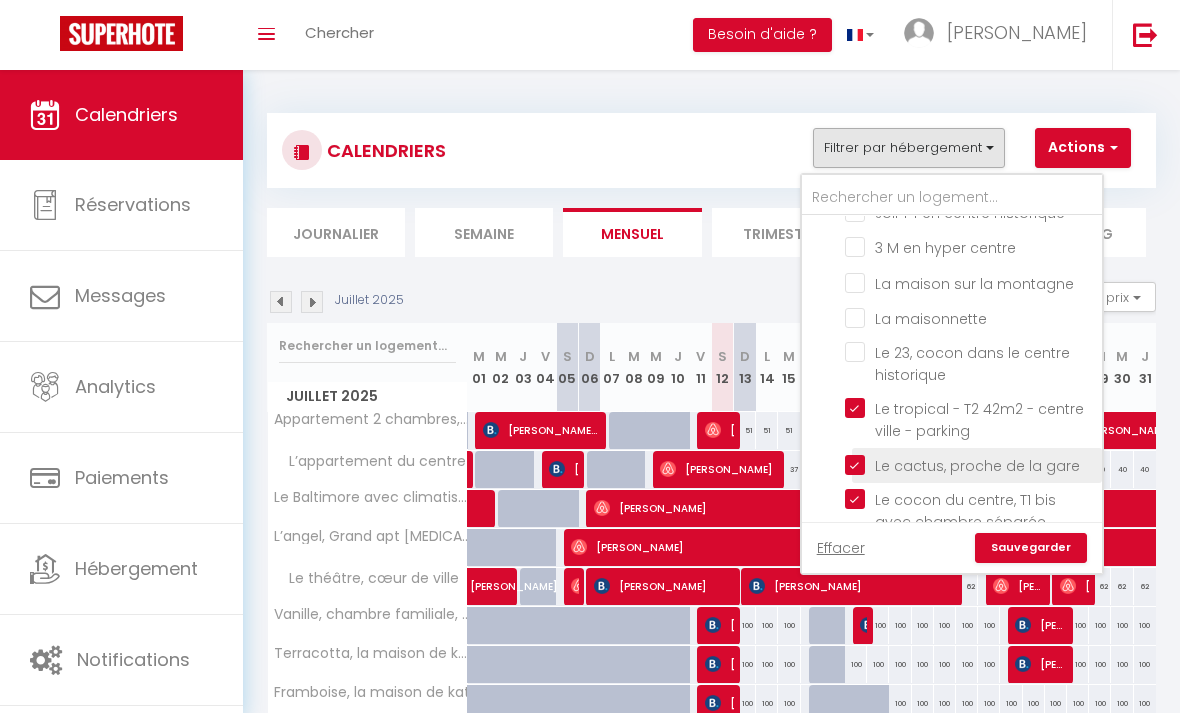 scroll, scrollTop: 434, scrollLeft: 0, axis: vertical 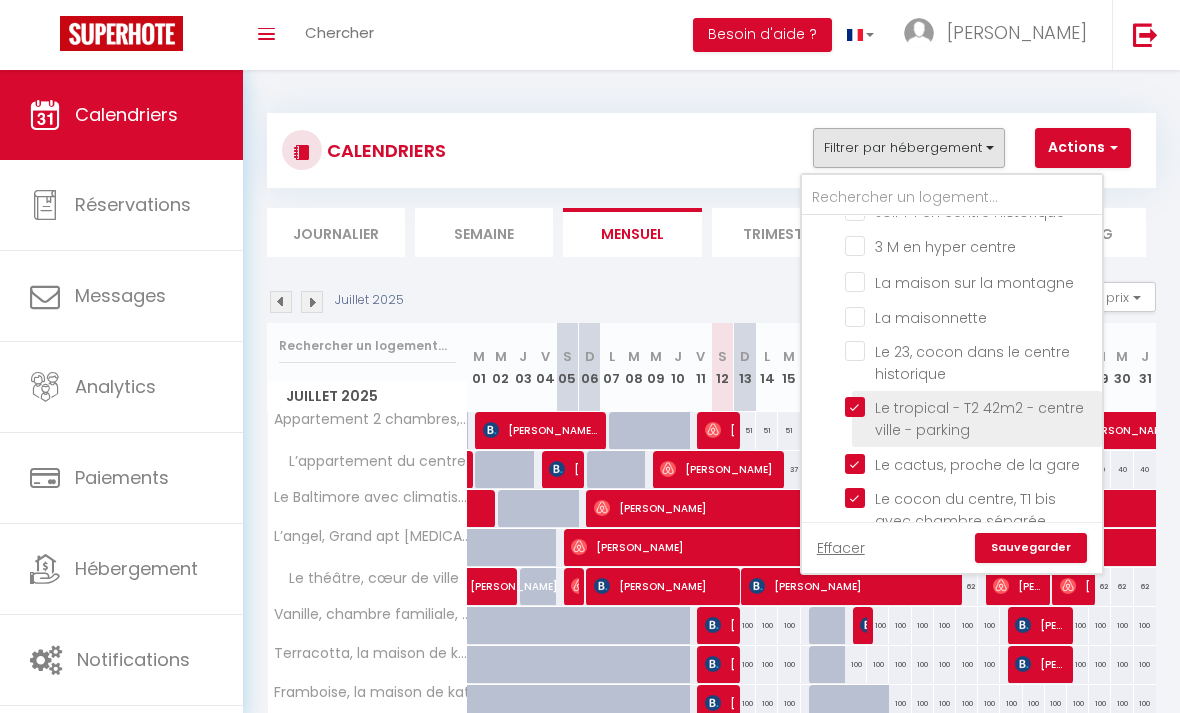click on "Le tropical - T2 42m2 - centre ville - parking" at bounding box center [970, 407] 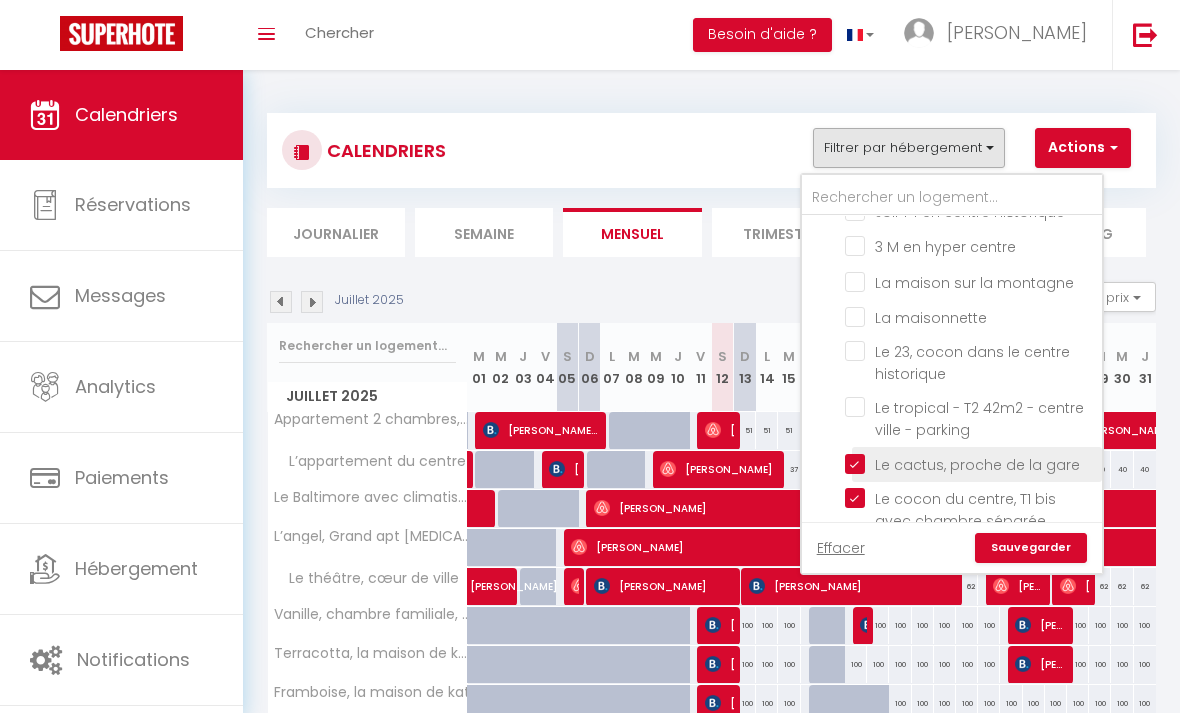 click on "Le cactus, proche de la gare" at bounding box center [970, 463] 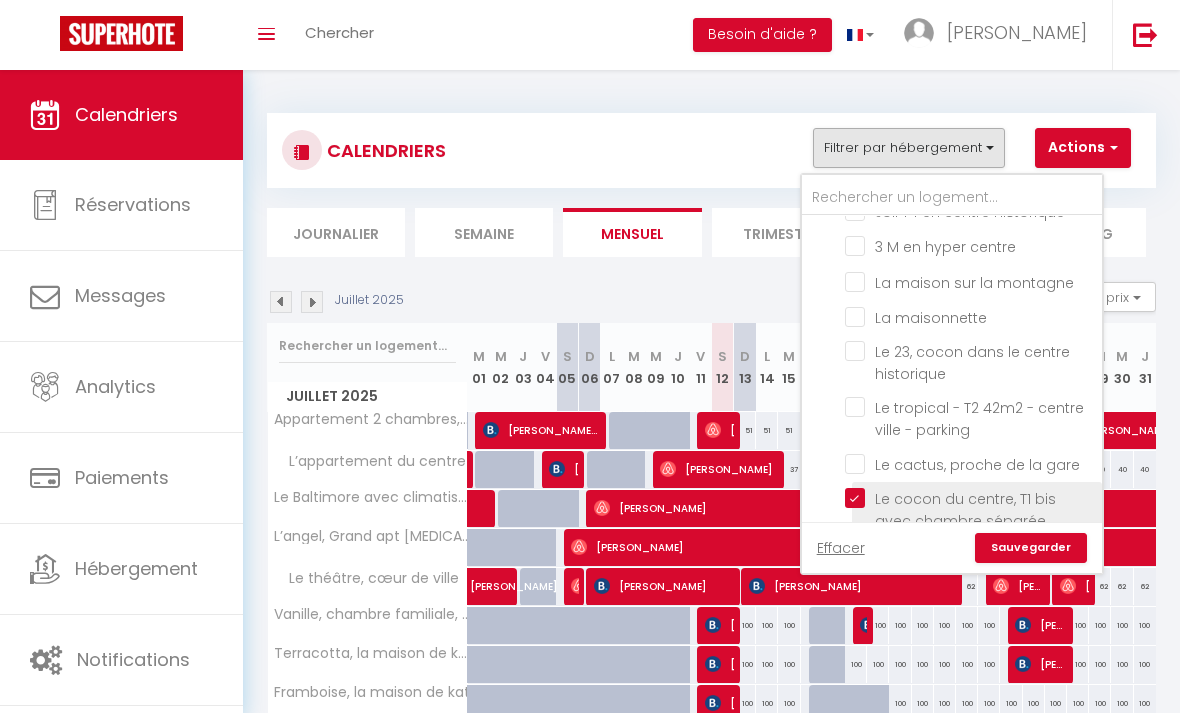 click on "Le cocon du centre, T1 bis avec chambre séparée" at bounding box center [970, 498] 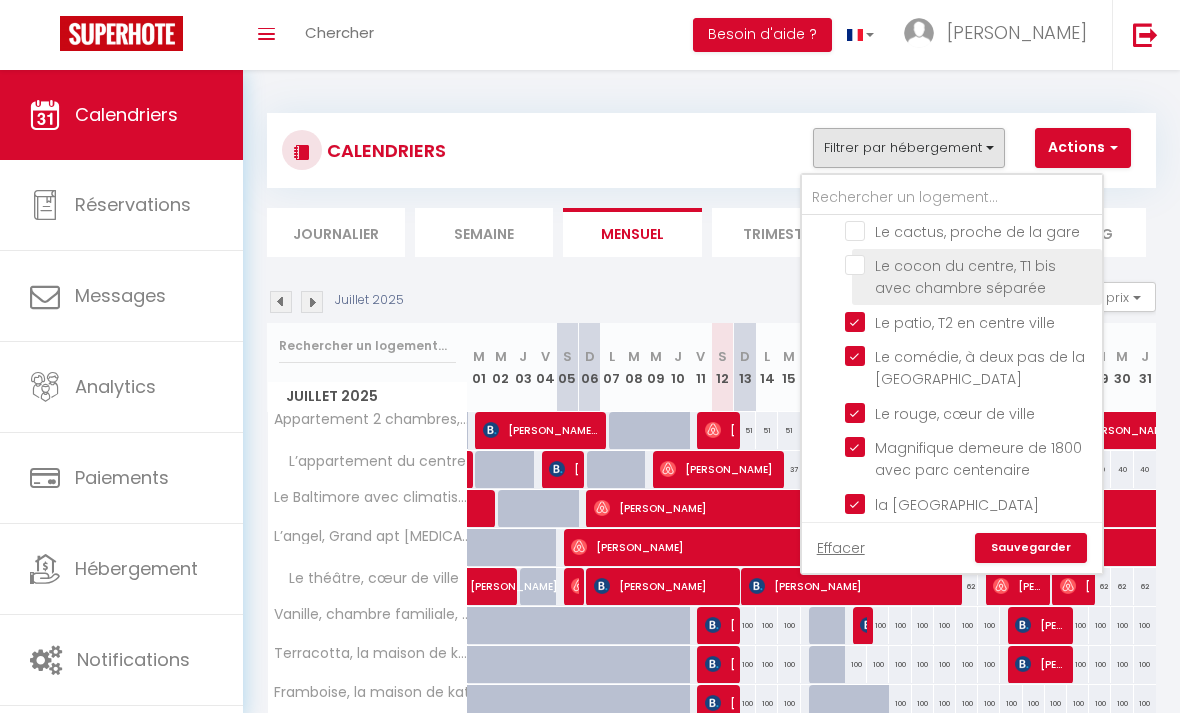 scroll, scrollTop: 668, scrollLeft: 0, axis: vertical 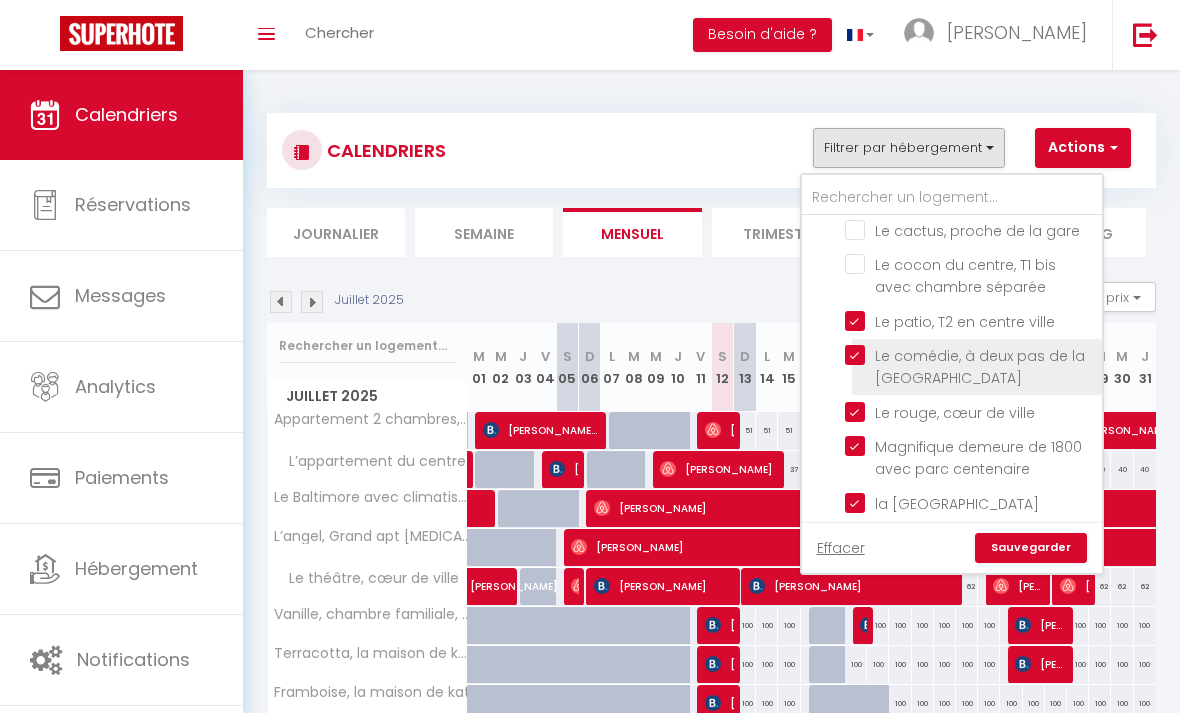 drag, startPoint x: 860, startPoint y: 296, endPoint x: 860, endPoint y: 324, distance: 28 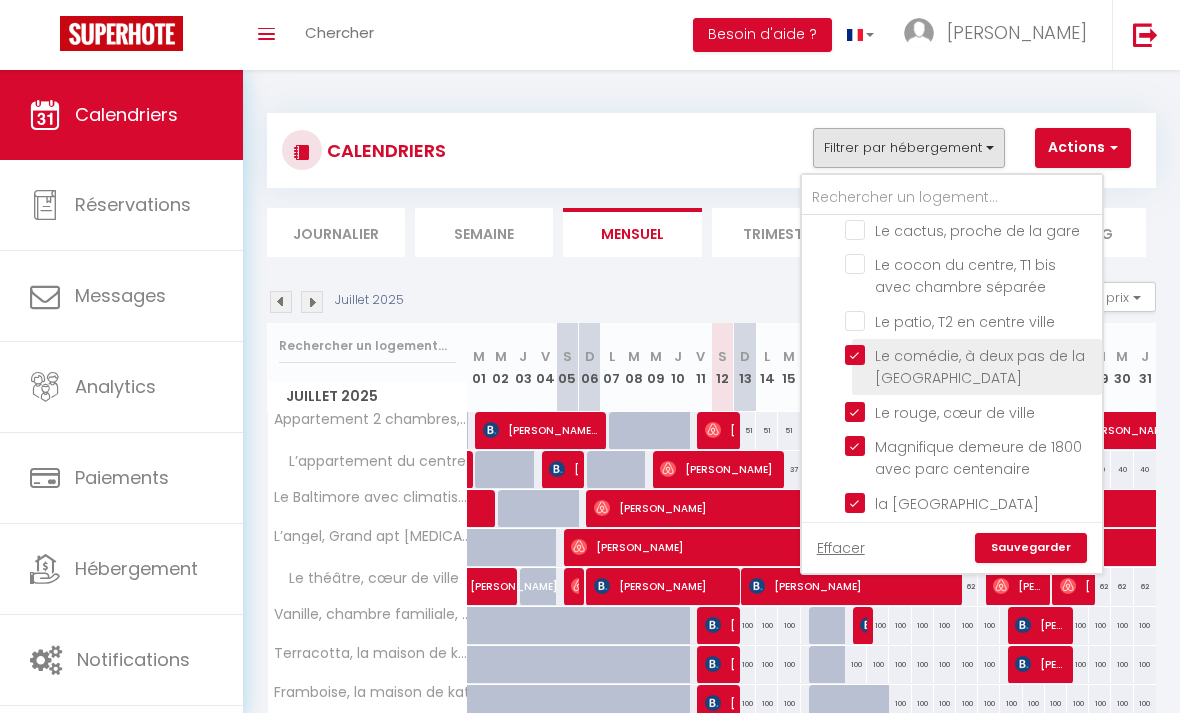 click on "Le comédie, à deux pas de la [GEOGRAPHIC_DATA]" at bounding box center (970, 355) 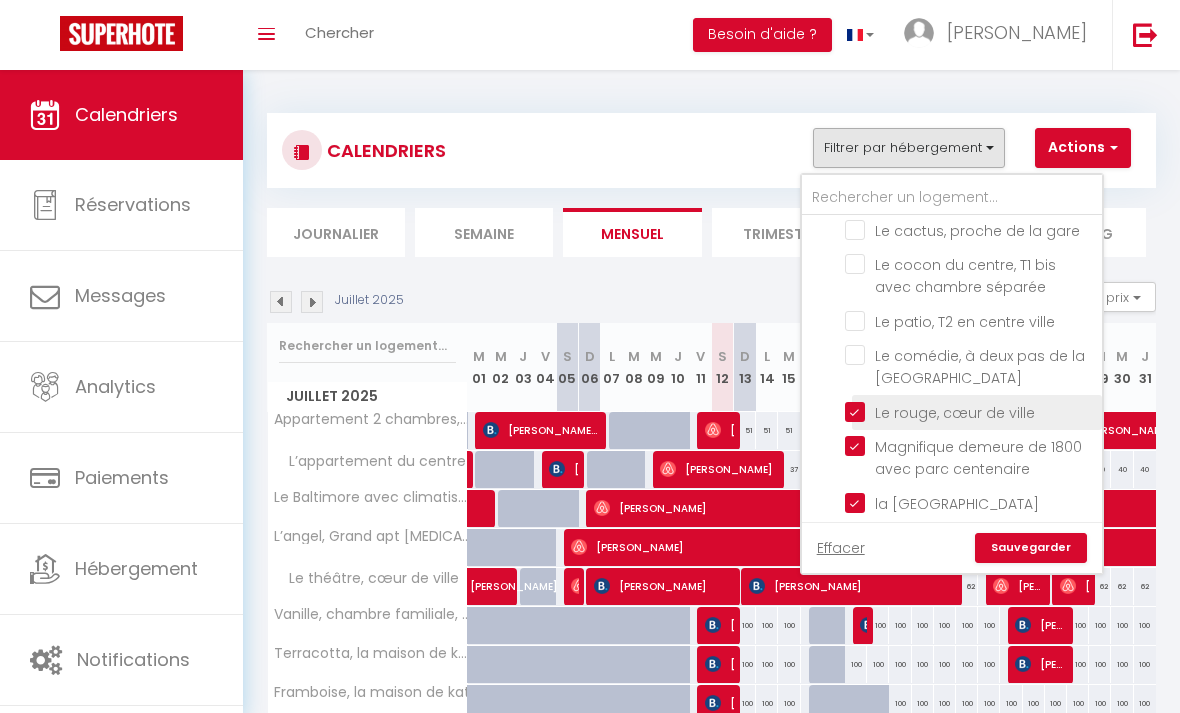 drag, startPoint x: 860, startPoint y: 392, endPoint x: 860, endPoint y: 403, distance: 11 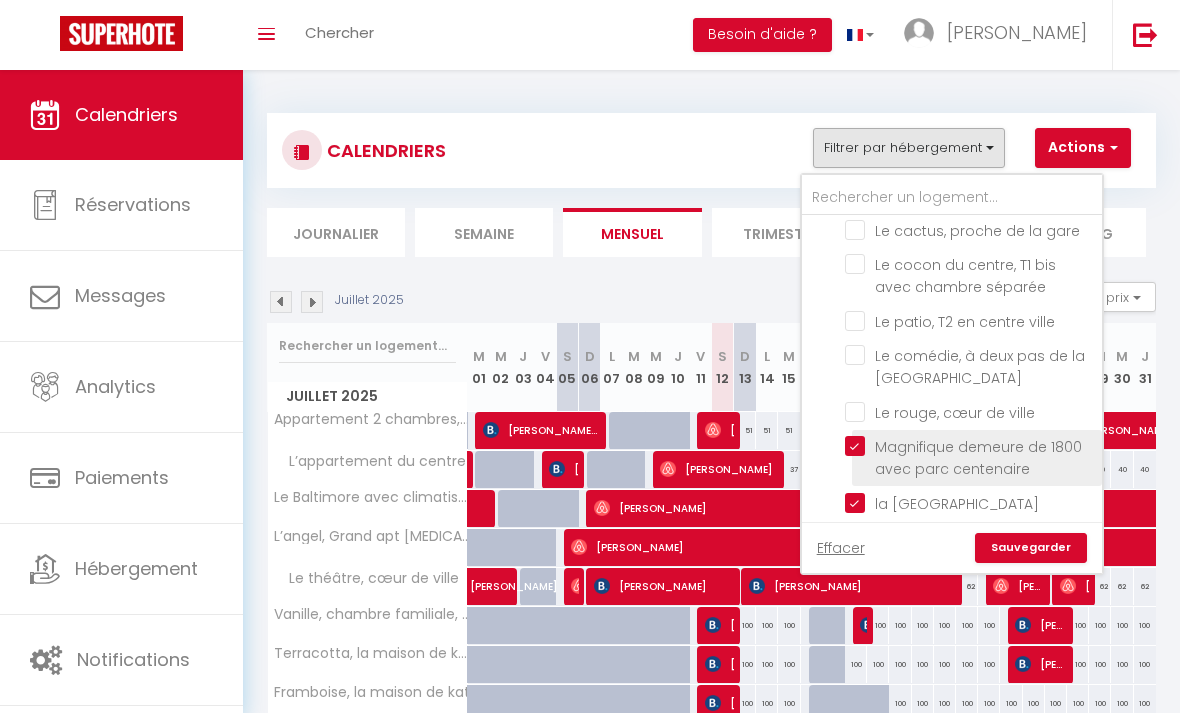 click on "Magnifique demeure de 1800 avec parc centenaire" at bounding box center (977, 458) 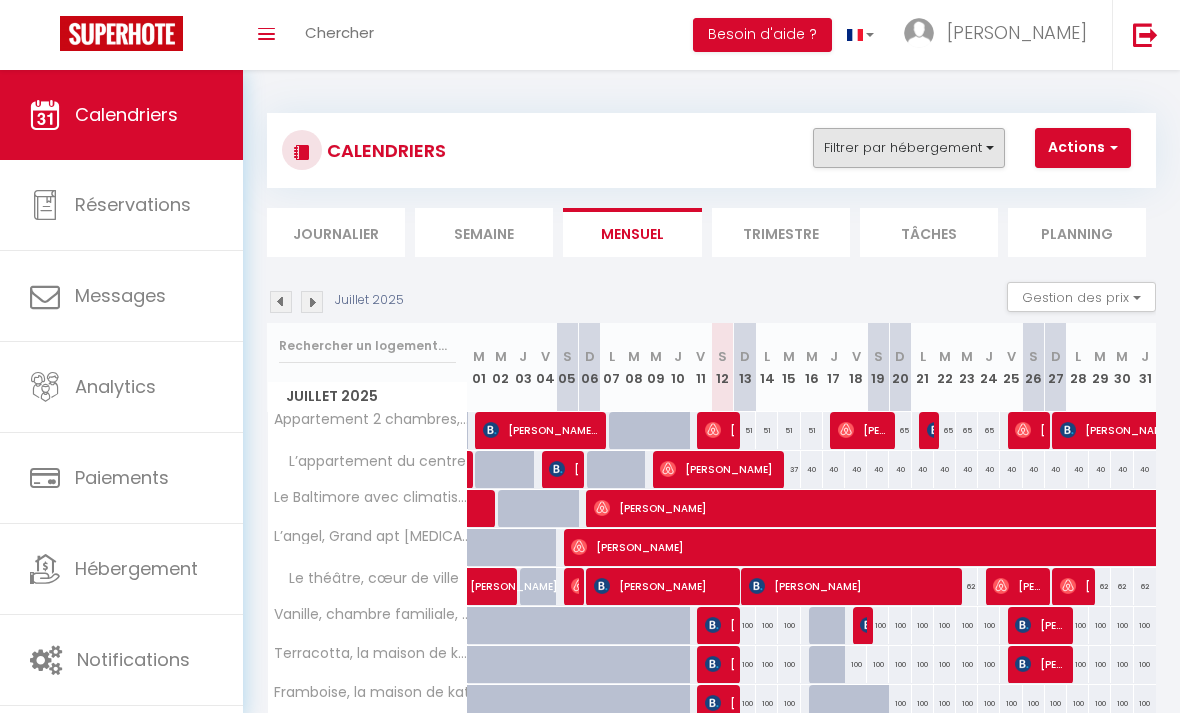 click on "Filtrer par hébergement" at bounding box center [909, 148] 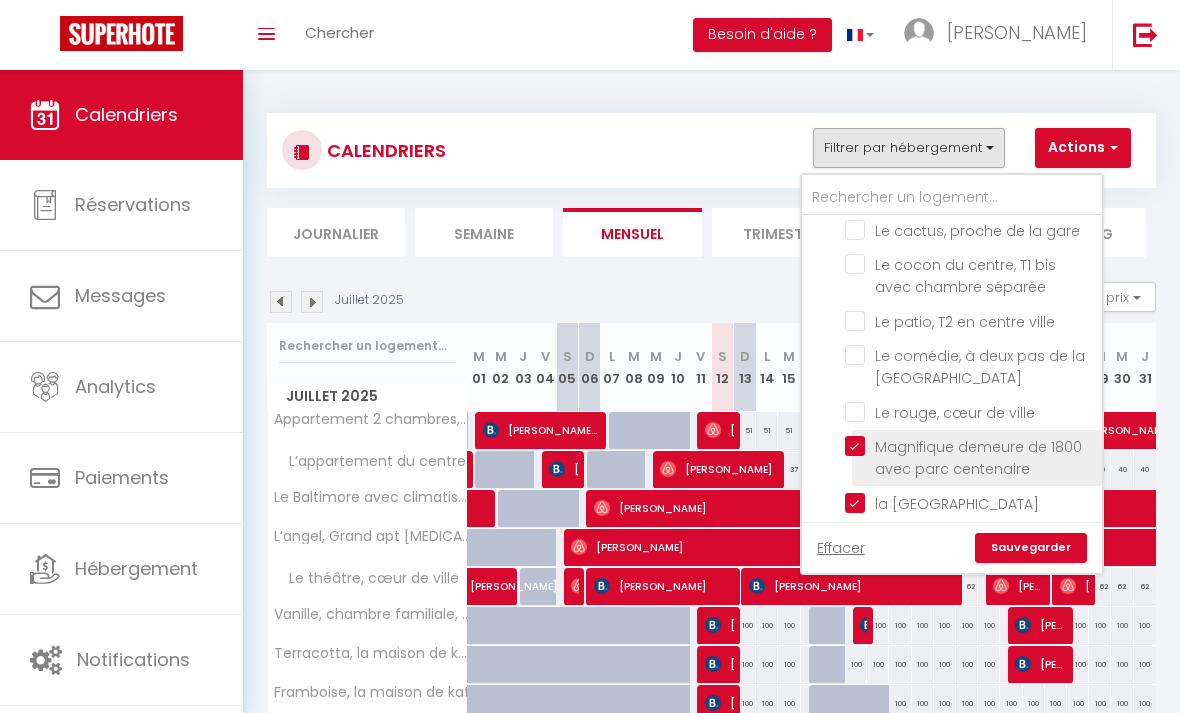 click on "Magnifique demeure de 1800 avec parc centenaire" at bounding box center (970, 446) 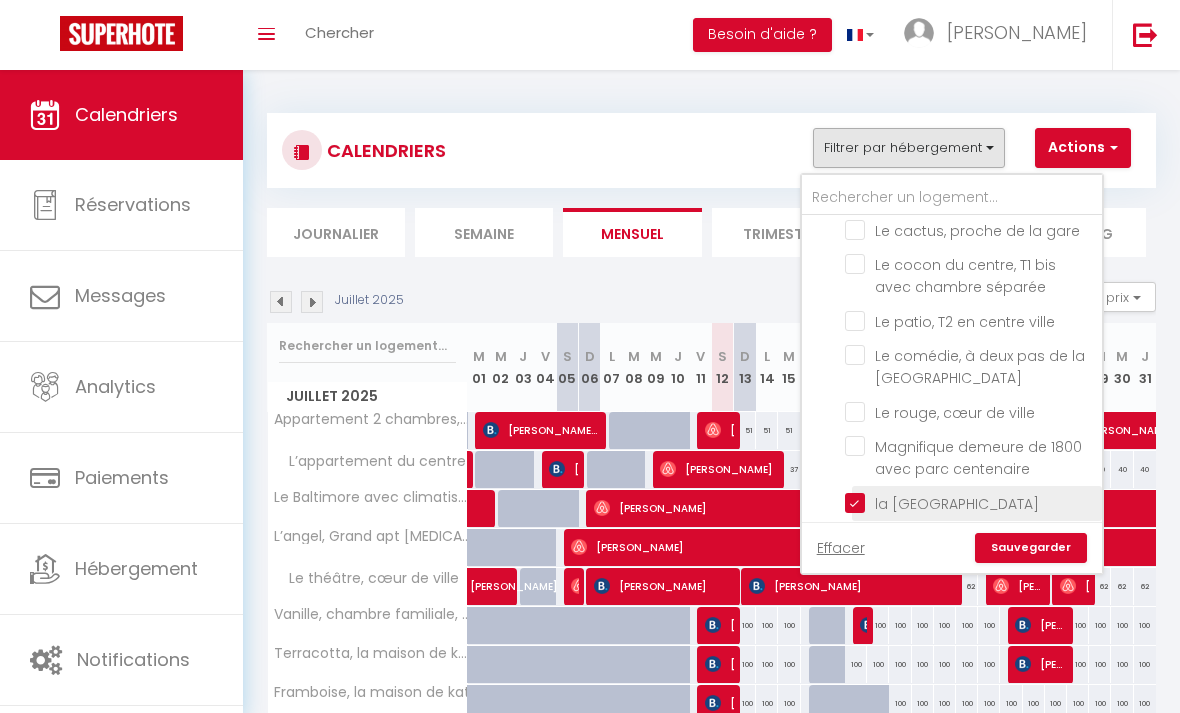 click on "la [GEOGRAPHIC_DATA]" at bounding box center (970, 502) 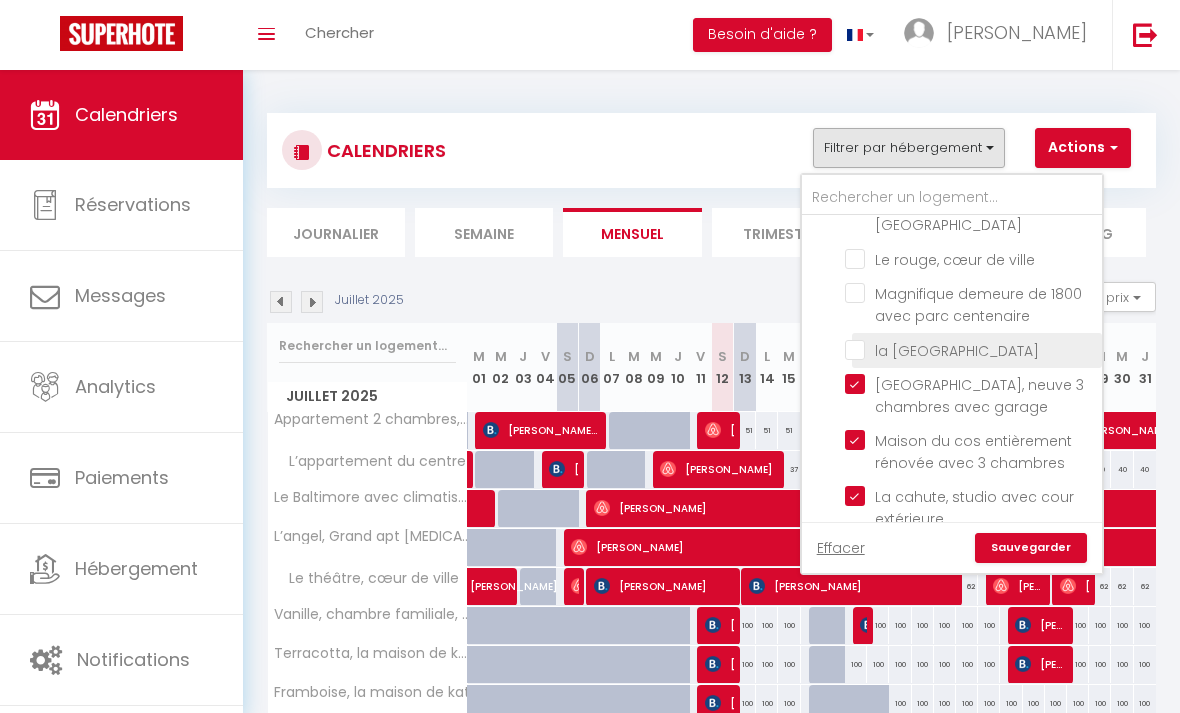 scroll, scrollTop: 831, scrollLeft: 0, axis: vertical 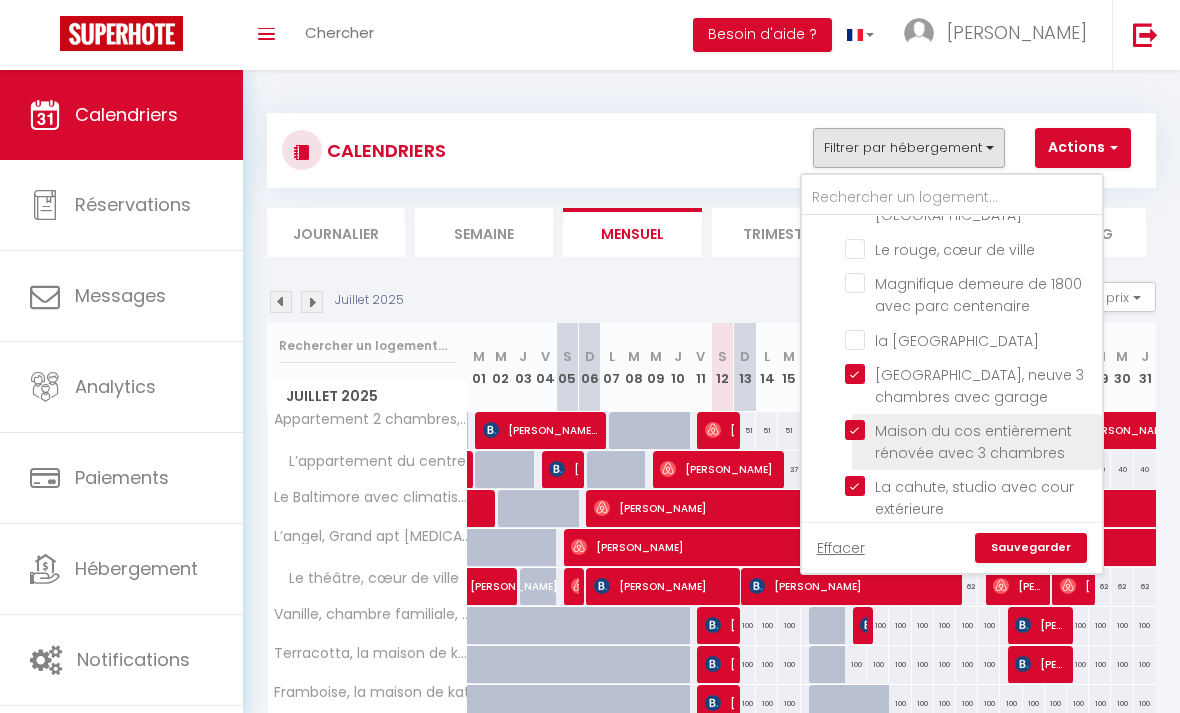 click on "Maison du cos entièrement rénovée avec 3 chambres" at bounding box center [970, 430] 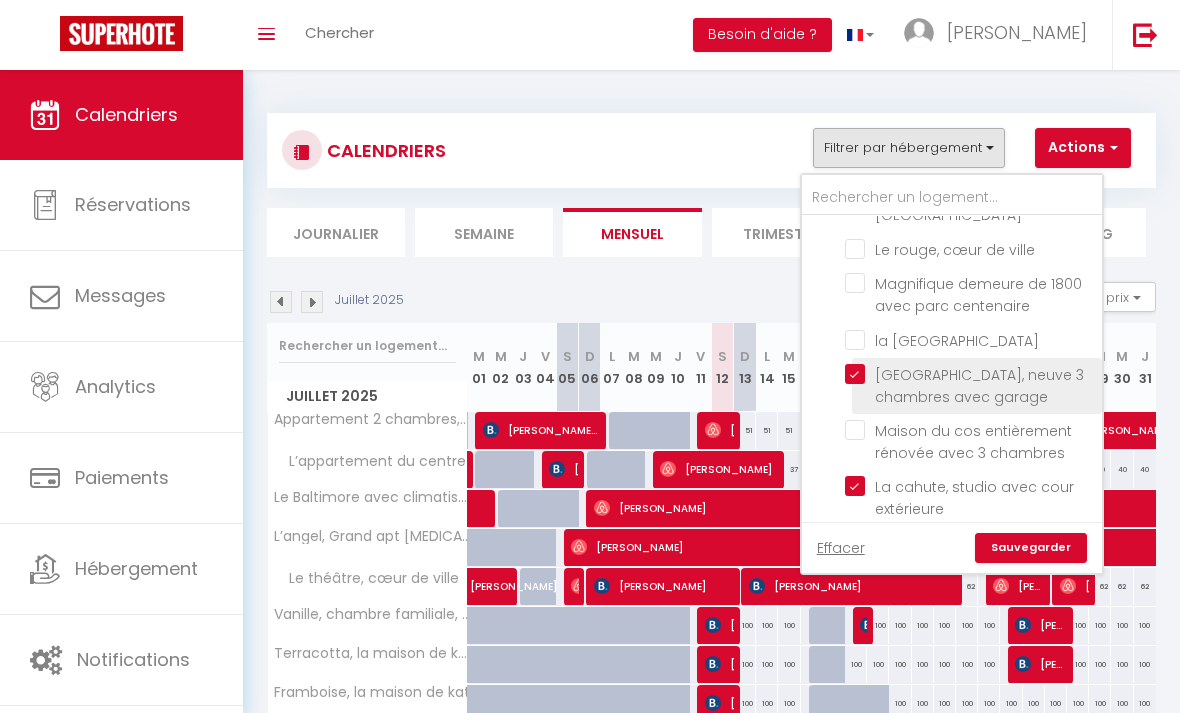 drag, startPoint x: 854, startPoint y: 350, endPoint x: 854, endPoint y: 369, distance: 19 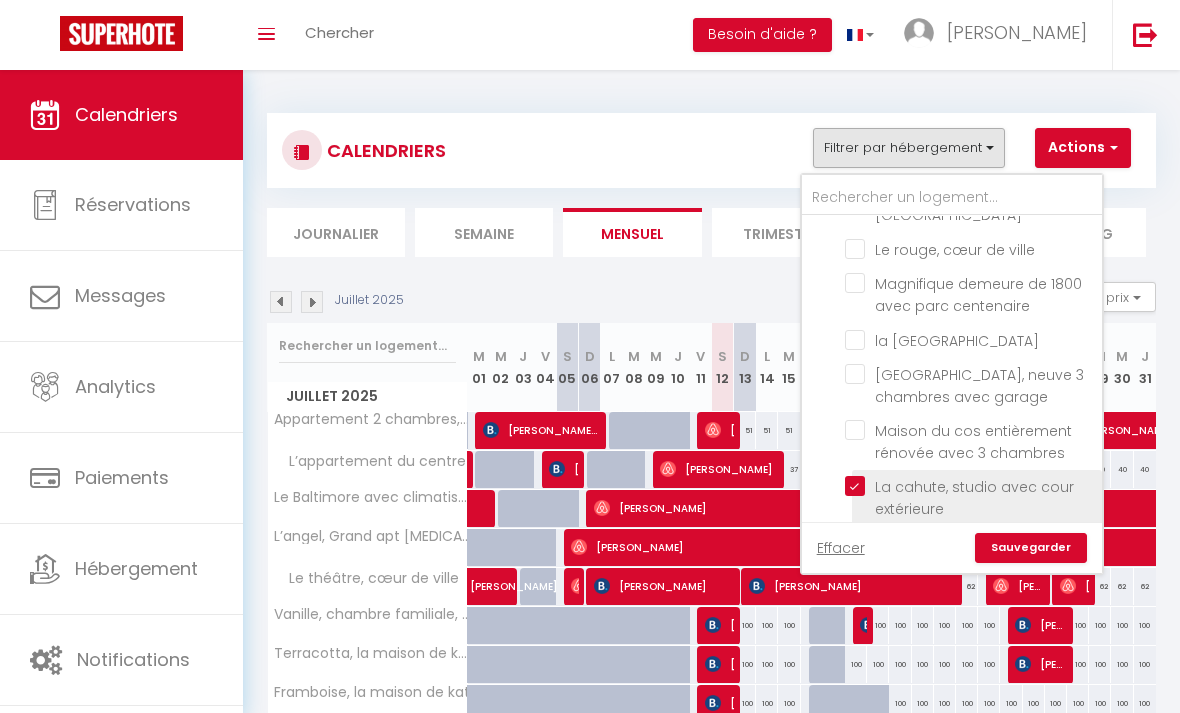click on "La cahute, studio avec cour extérieure" at bounding box center [970, 486] 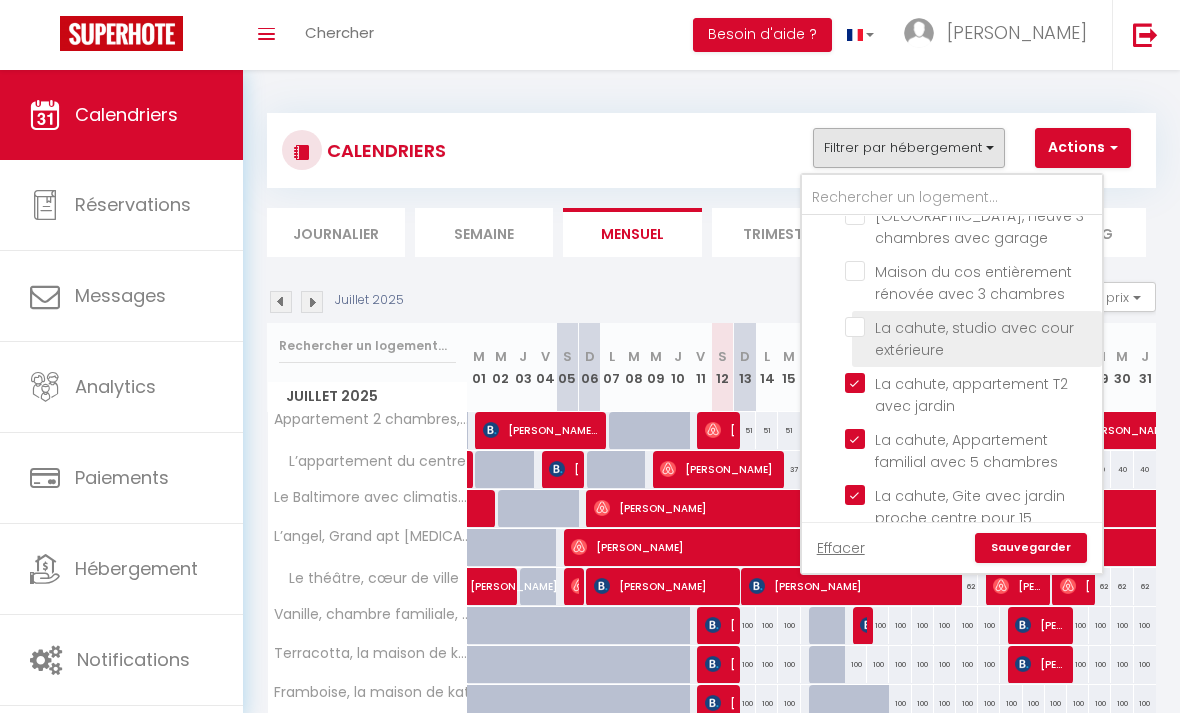 scroll, scrollTop: 993, scrollLeft: 0, axis: vertical 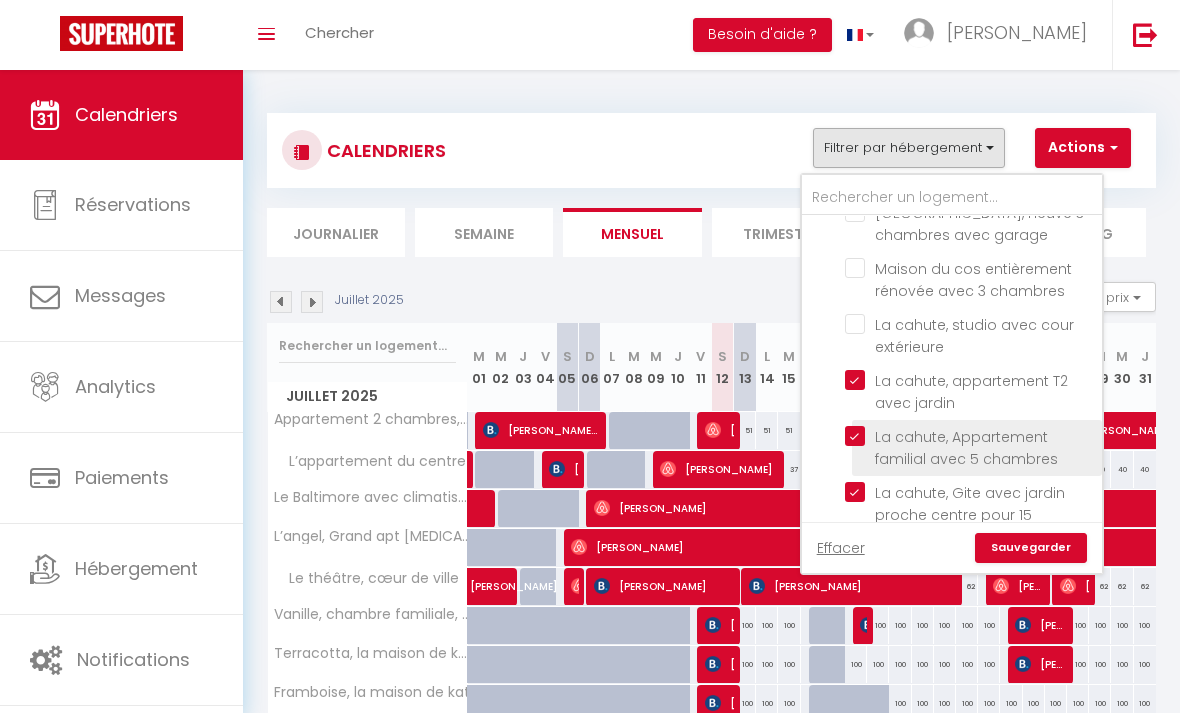 drag, startPoint x: 859, startPoint y: 411, endPoint x: 859, endPoint y: 431, distance: 20 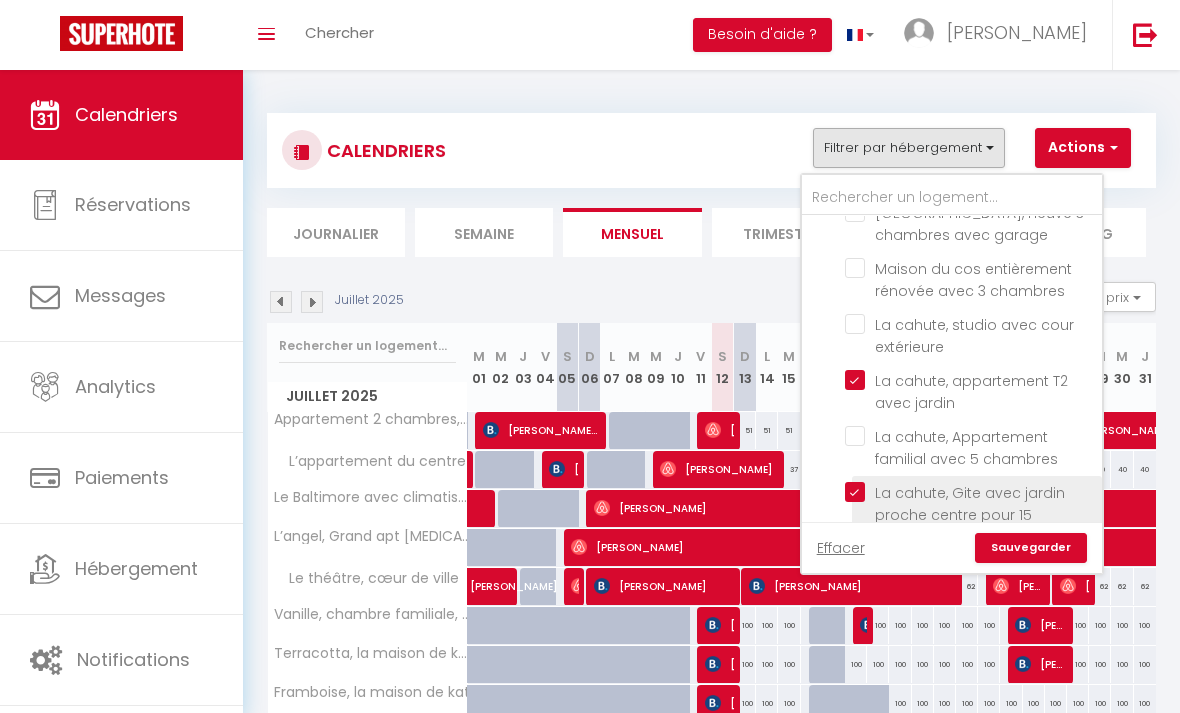 click on "La cahute, Gite avec jardin proche centre pour 15 personnes" at bounding box center [970, 492] 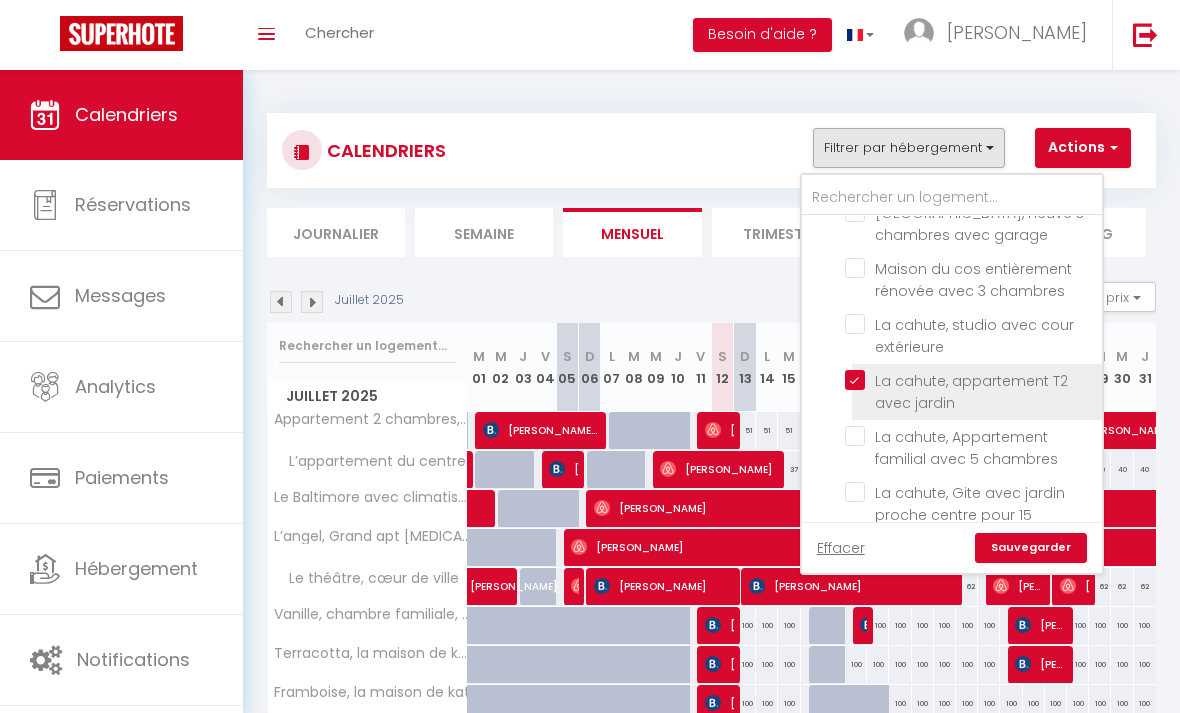 click on "La cahute, appartement T2 avec jardin" at bounding box center (970, 380) 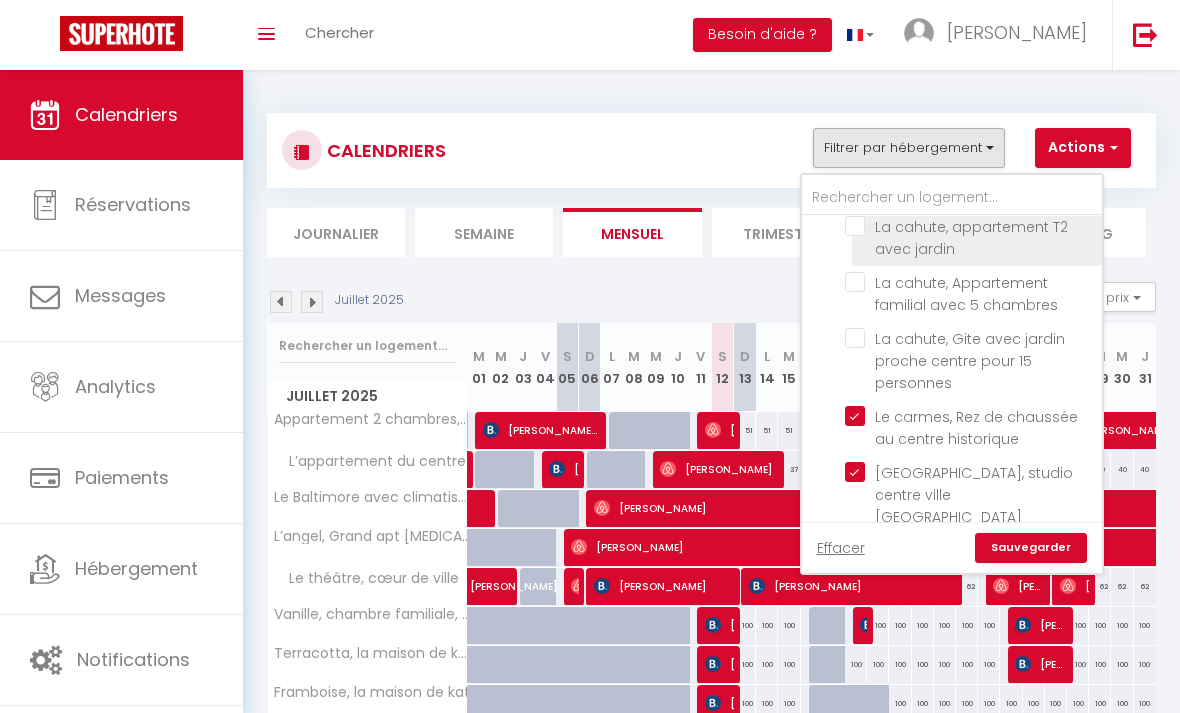 scroll, scrollTop: 1148, scrollLeft: 0, axis: vertical 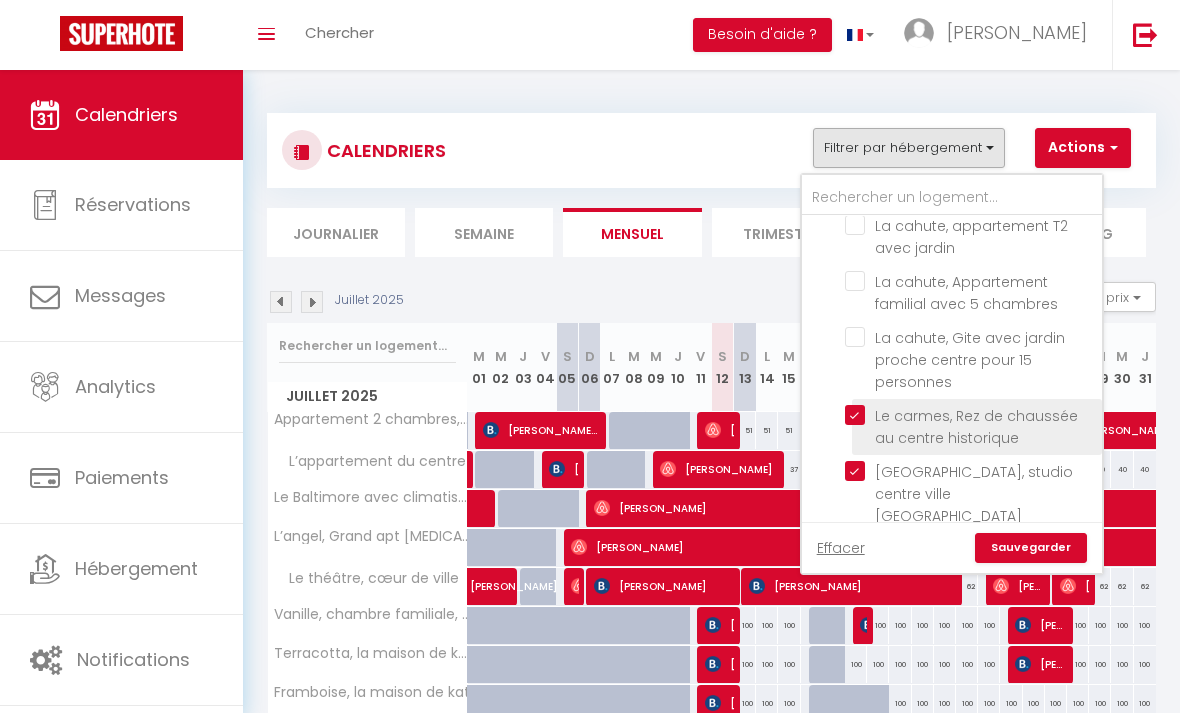 click on "Le carmes, Rez de chaussée au centre historique" at bounding box center (970, 415) 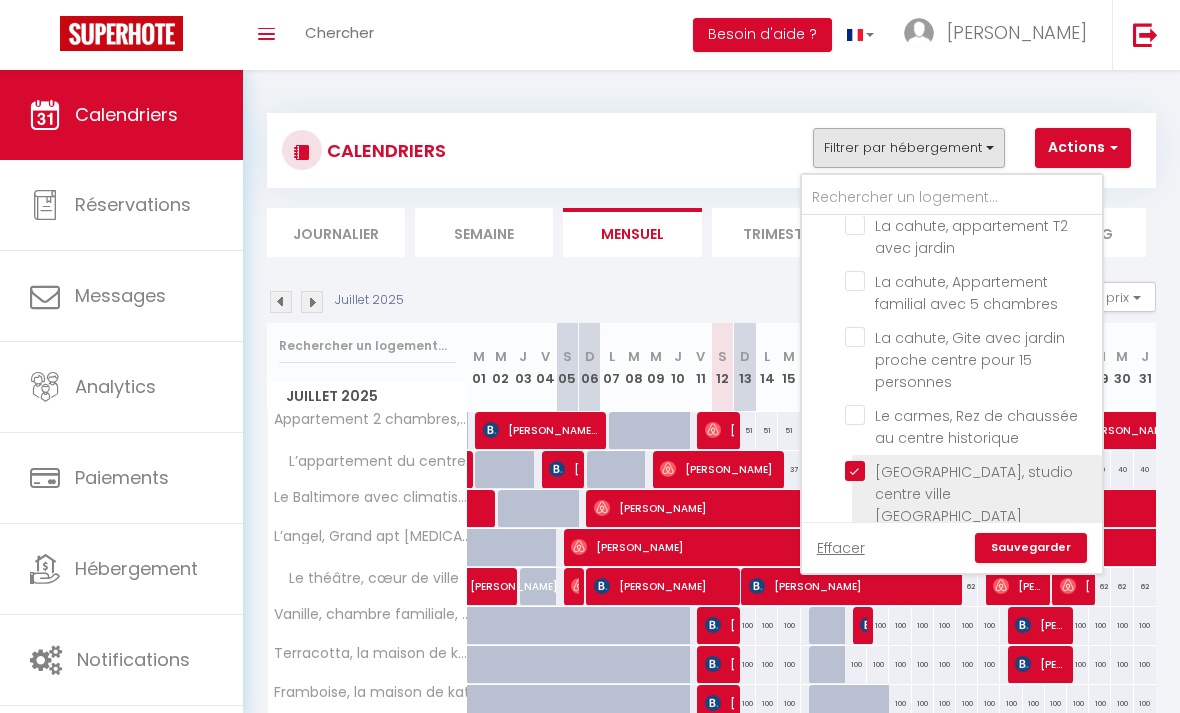 click on "[GEOGRAPHIC_DATA], studio centre ville [GEOGRAPHIC_DATA]" at bounding box center (970, 471) 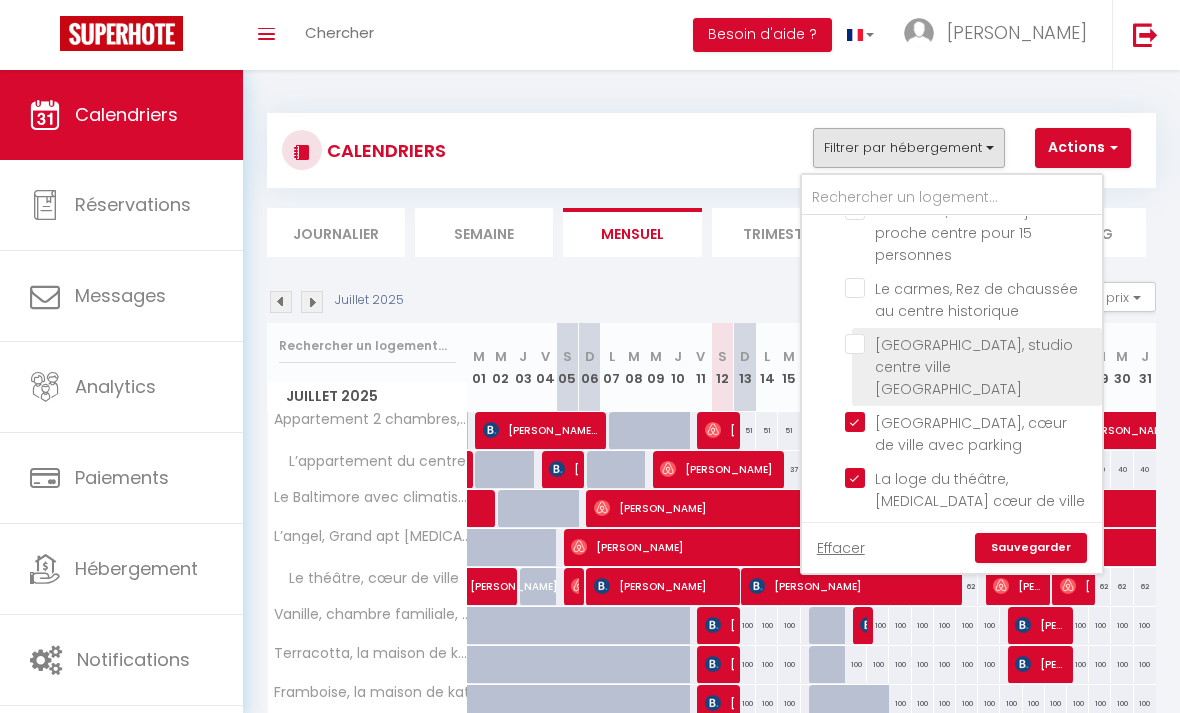 scroll, scrollTop: 1290, scrollLeft: 0, axis: vertical 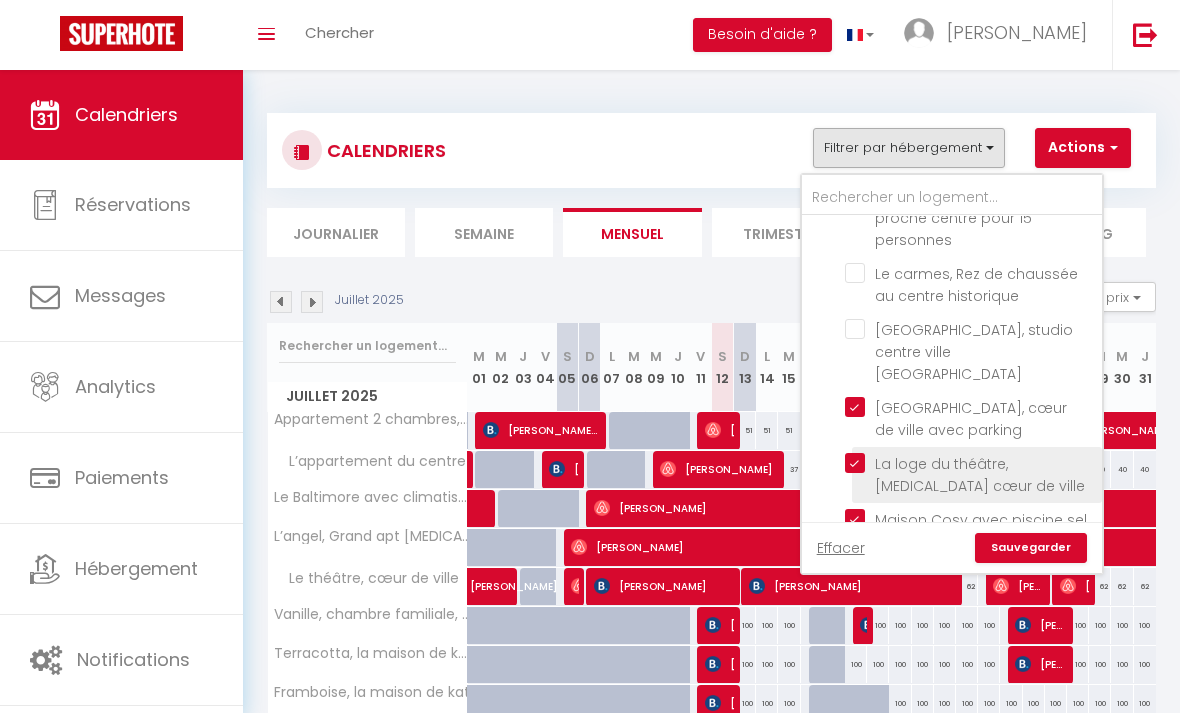 click on "La loge du théâtre, [MEDICAL_DATA] cœur de ville" at bounding box center (970, 463) 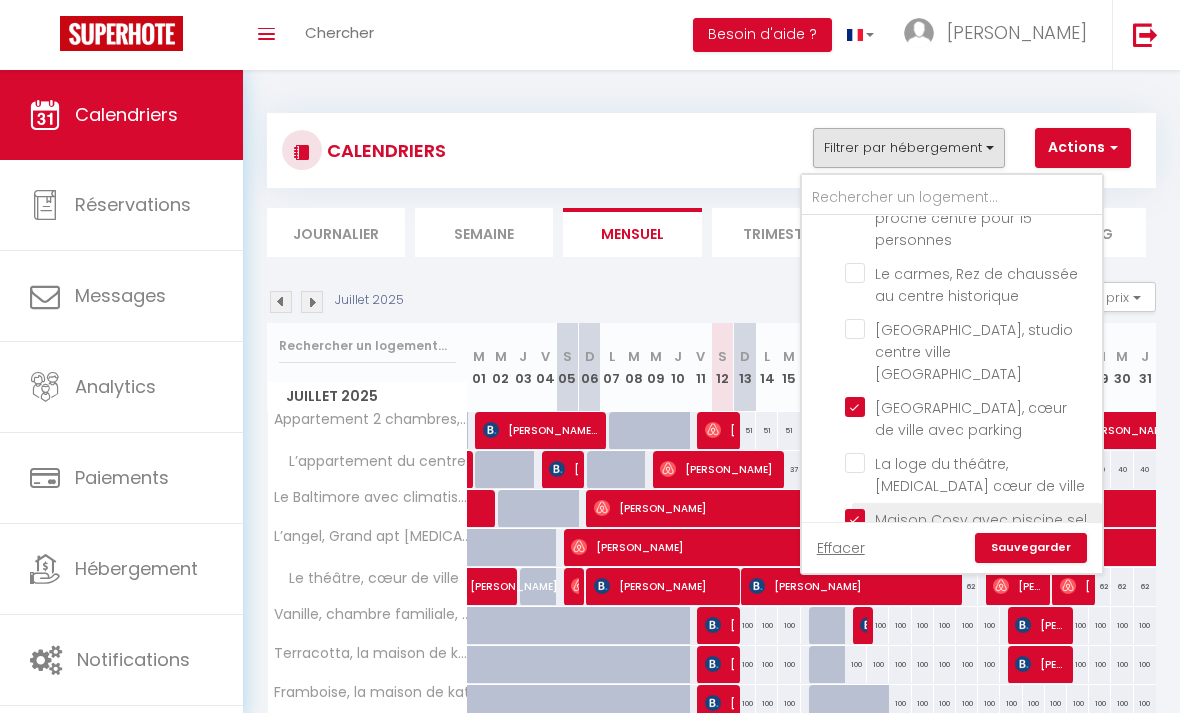 click on "Maison Cosy avec piscine sel dans écrin de verdure" at bounding box center [970, 519] 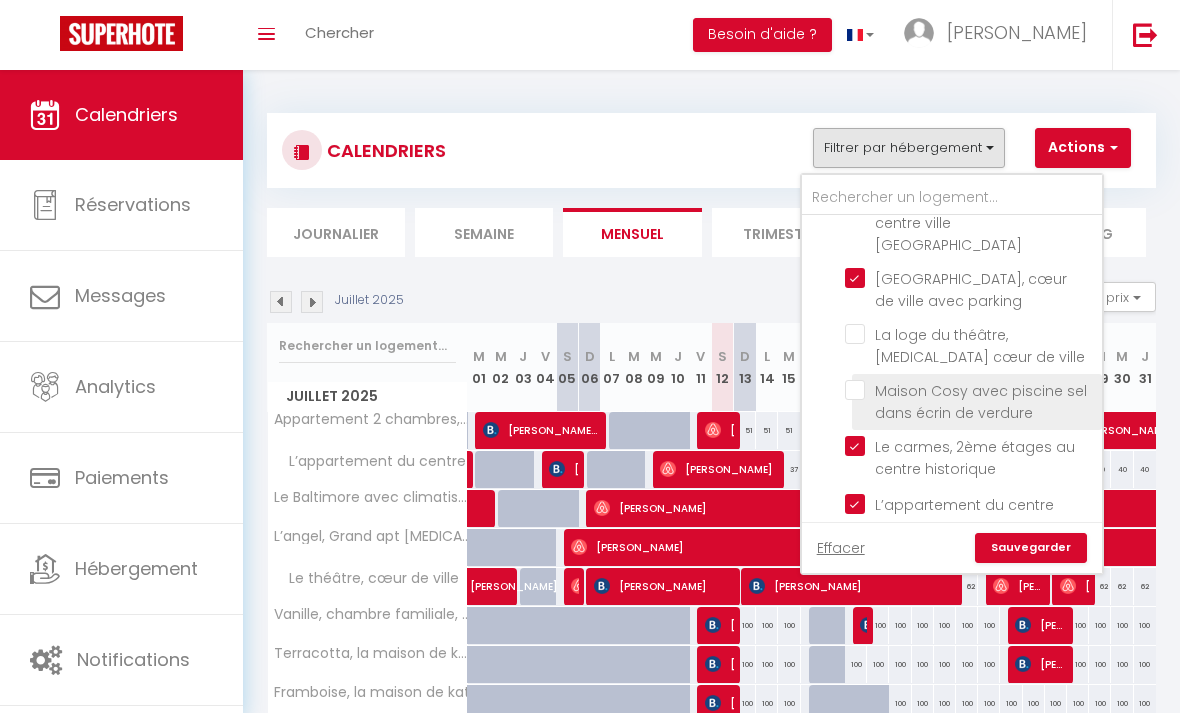 scroll, scrollTop: 1448, scrollLeft: 0, axis: vertical 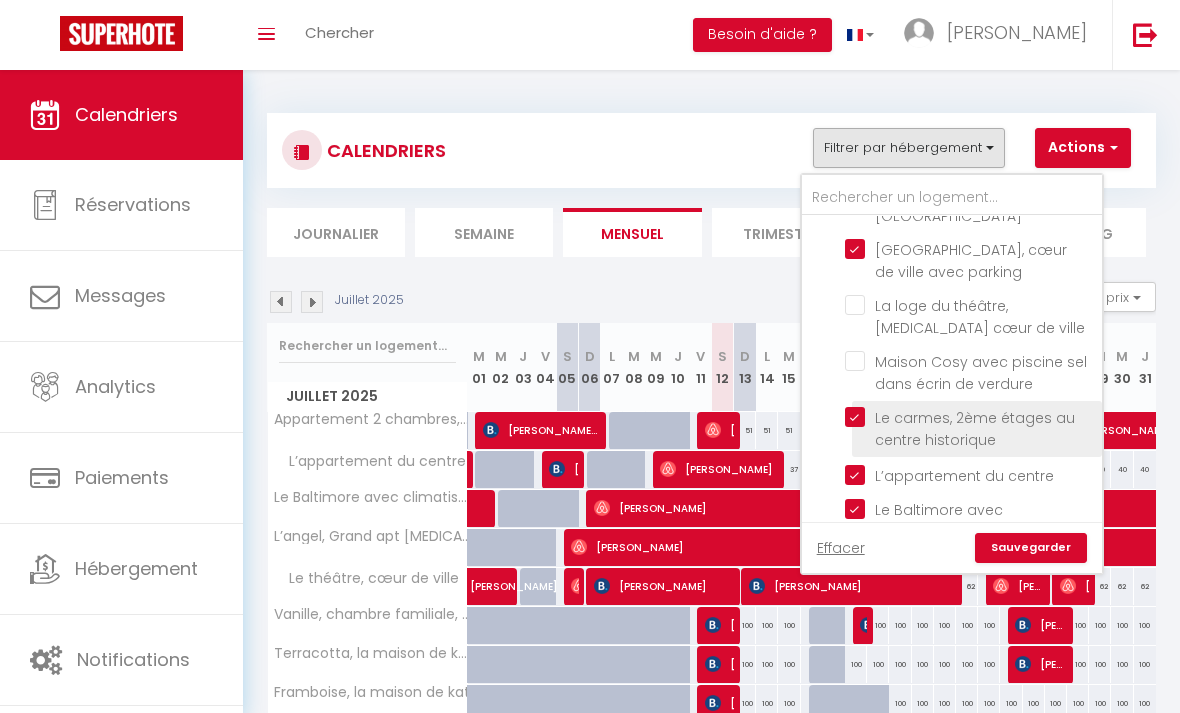 click on "Le carmes, 2ème étages au centre historique" at bounding box center (970, 417) 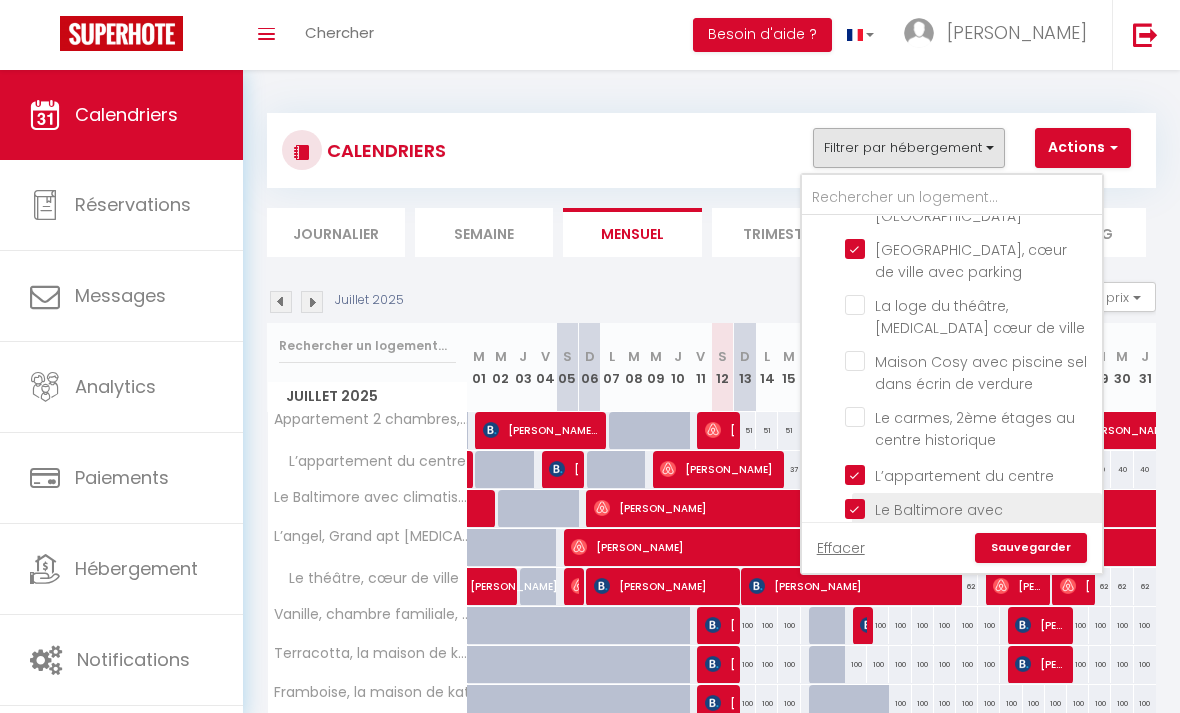 click on "Le Baltimore avec climatisation, piscine, parking" at bounding box center [970, 509] 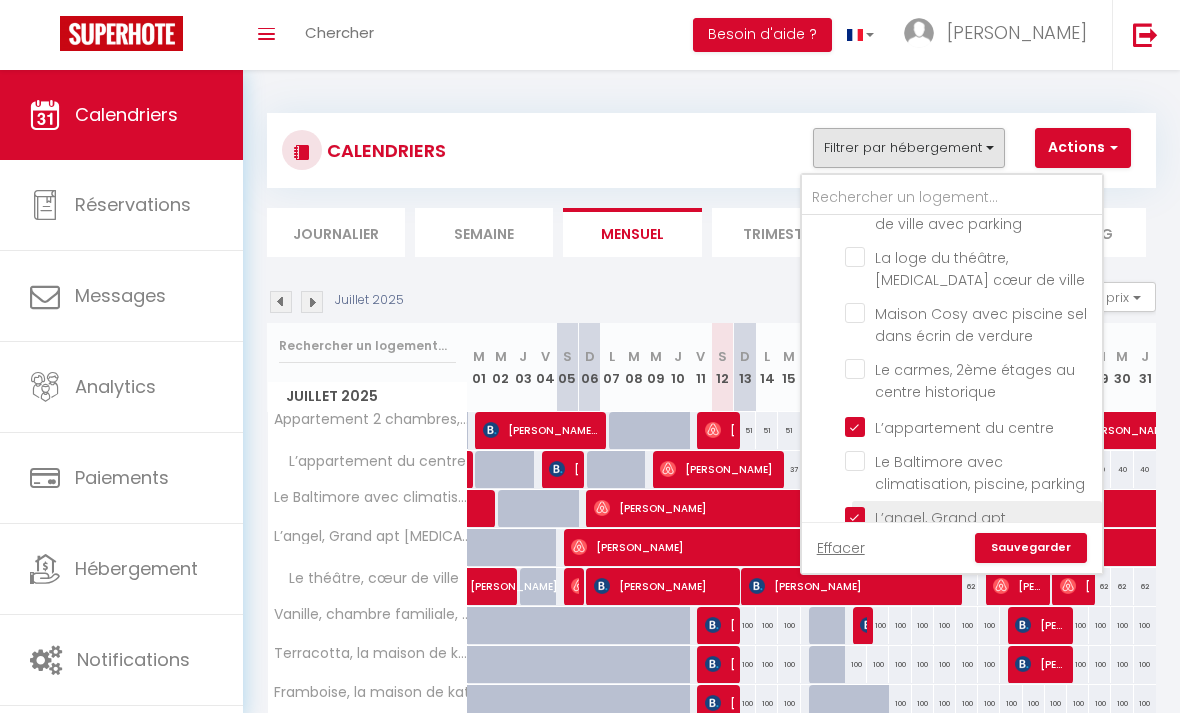 scroll, scrollTop: 1494, scrollLeft: 0, axis: vertical 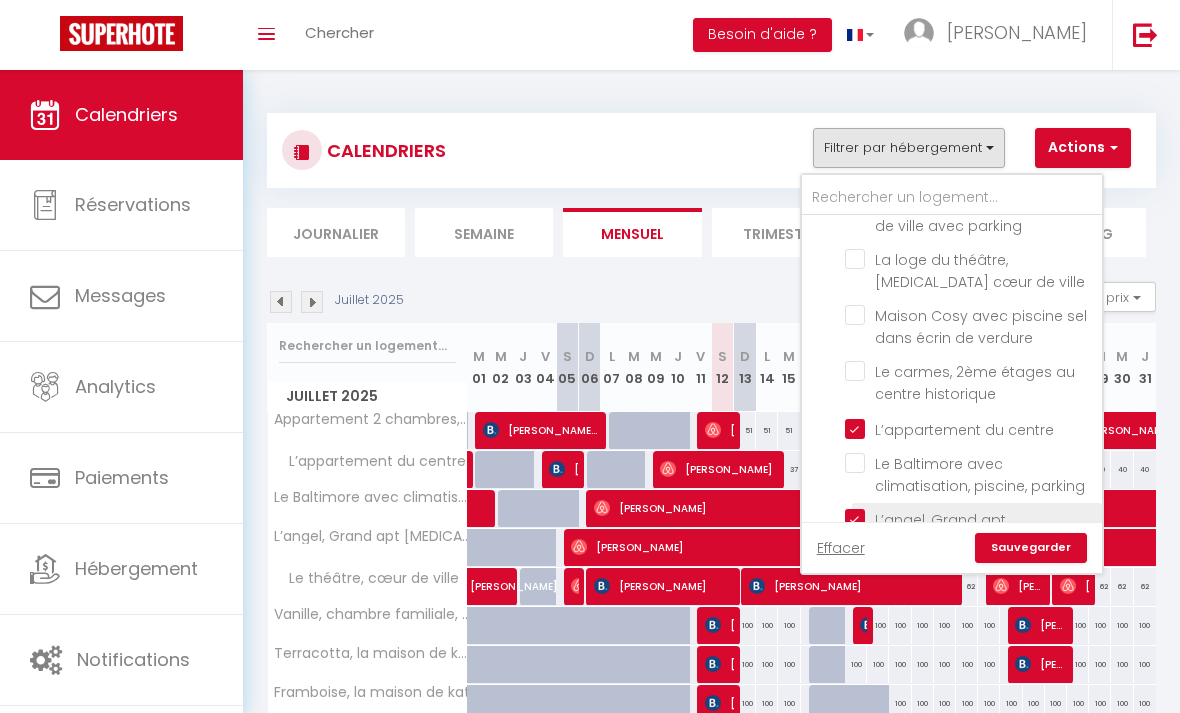 click on "L’angel, Grand apt [MEDICAL_DATA], avec parking sécurisé" at bounding box center [970, 519] 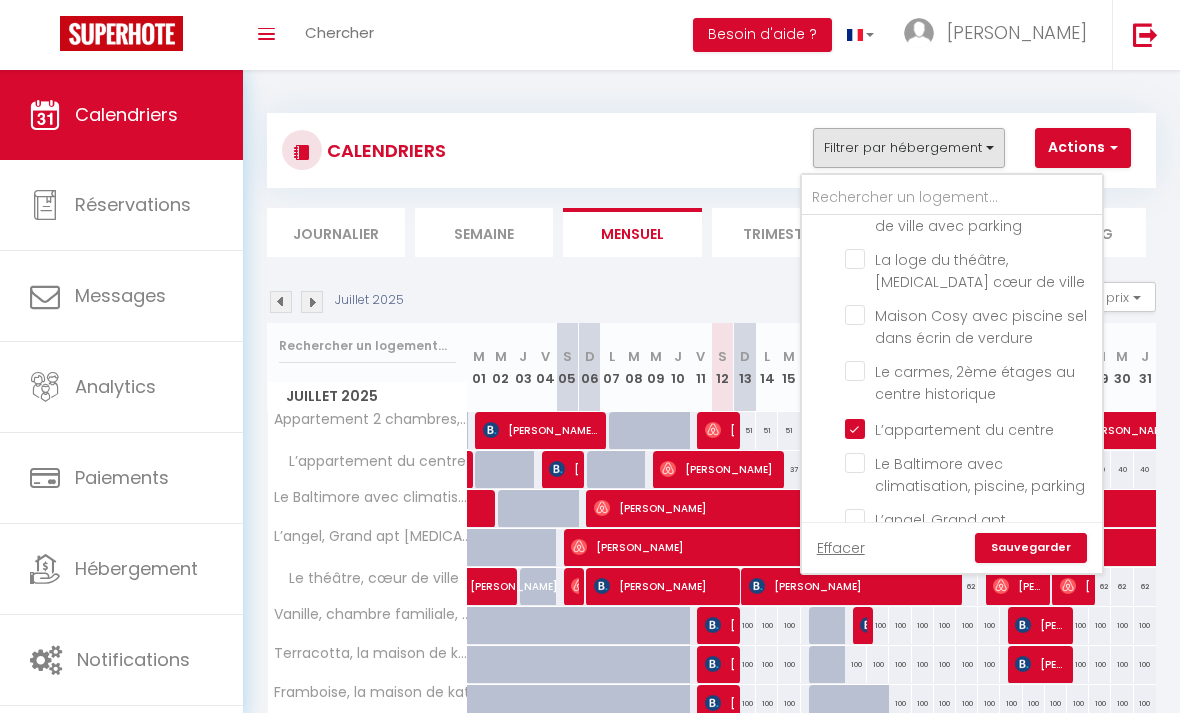 click on "Sauvegarder" at bounding box center (1031, 548) 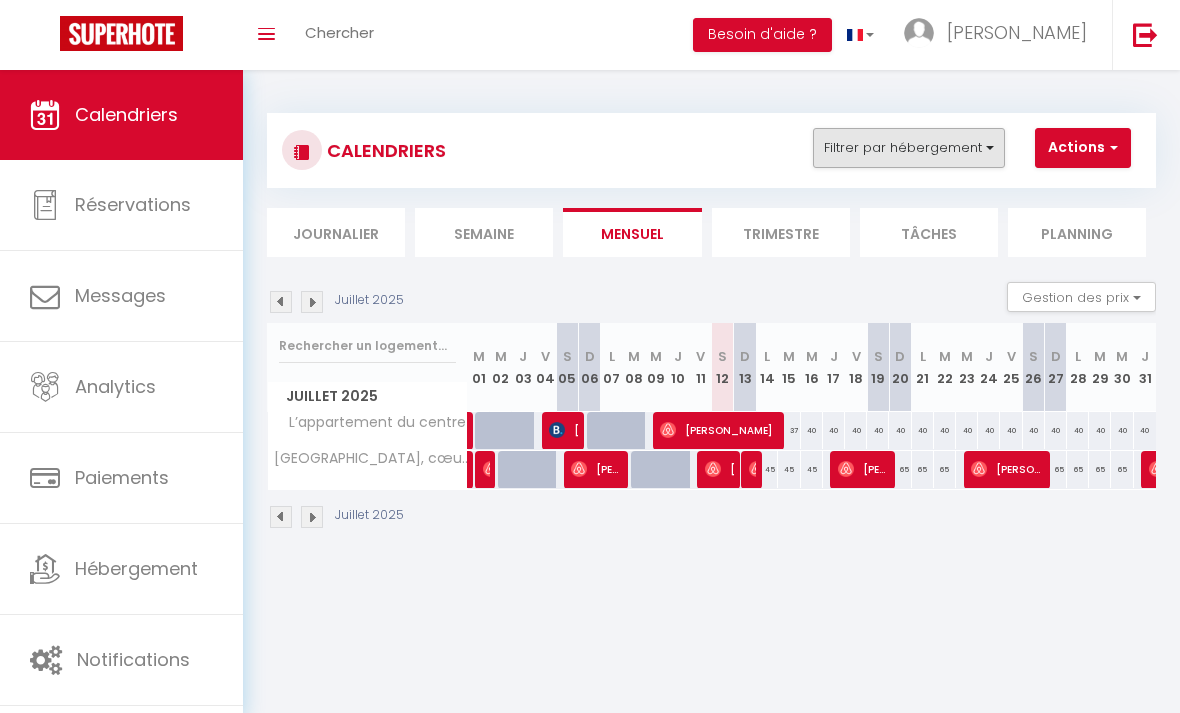 click on "Filtrer par hébergement" at bounding box center [909, 148] 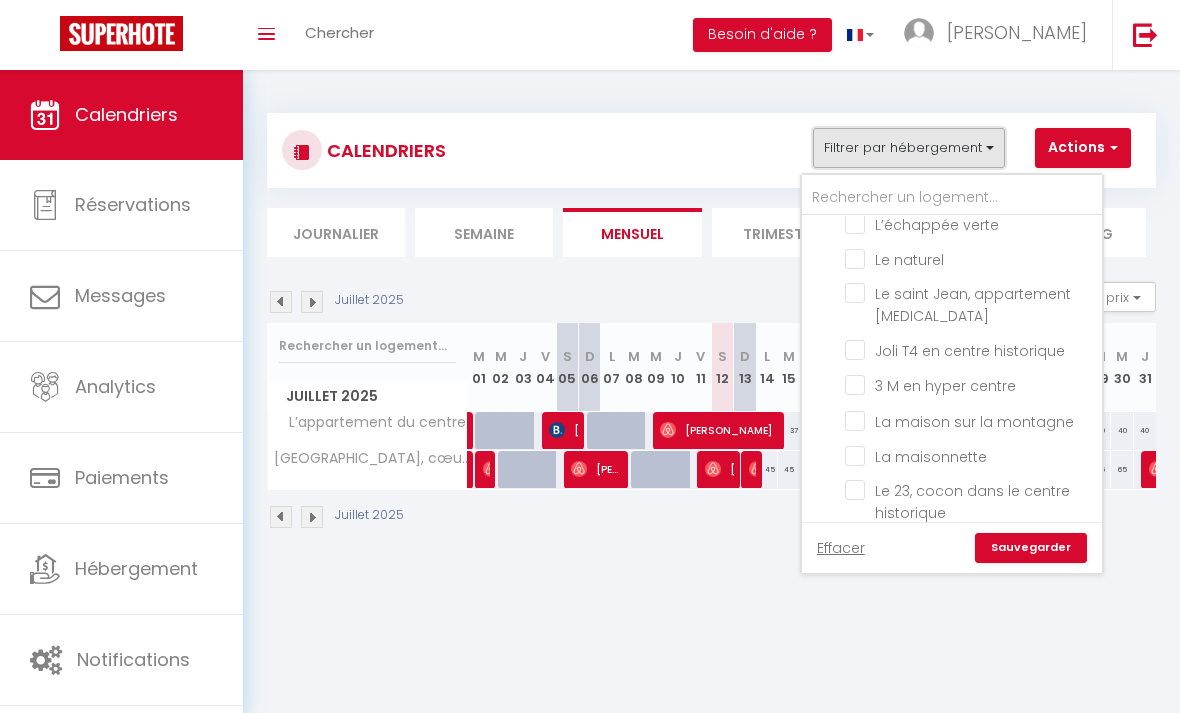 scroll, scrollTop: 297, scrollLeft: 0, axis: vertical 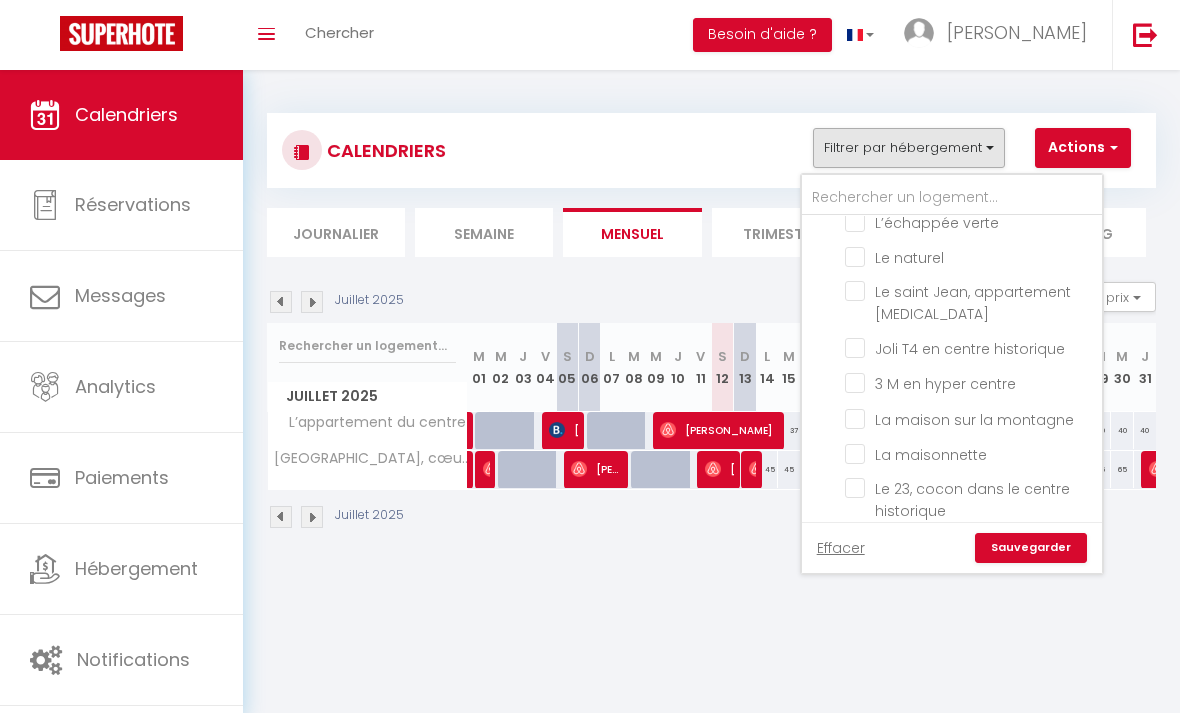 click at bounding box center [590, 356] 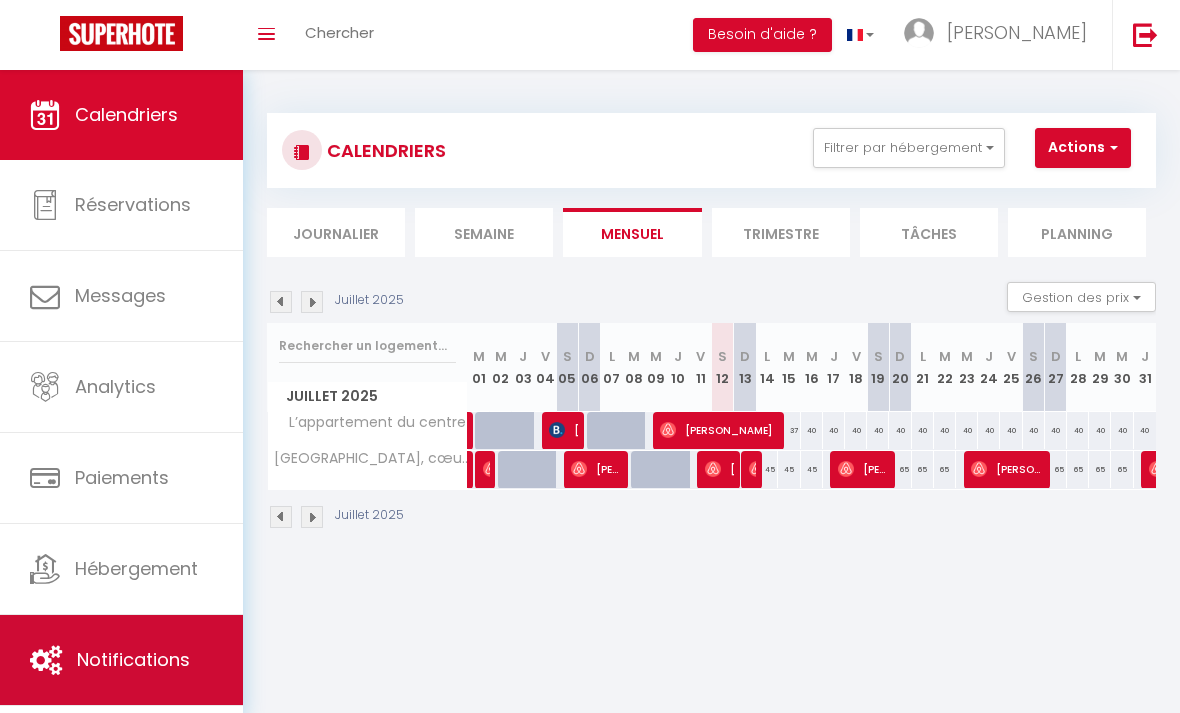 click on "Notifications" at bounding box center [121, 660] 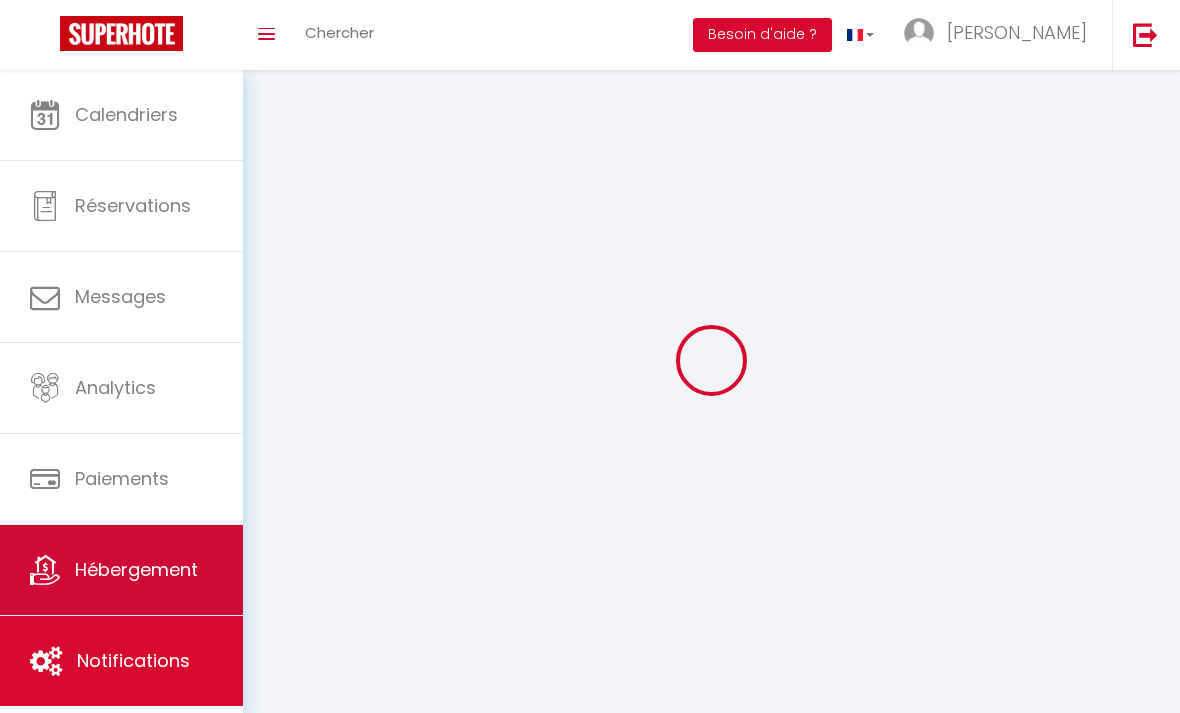 click on "Hébergement" at bounding box center [136, 569] 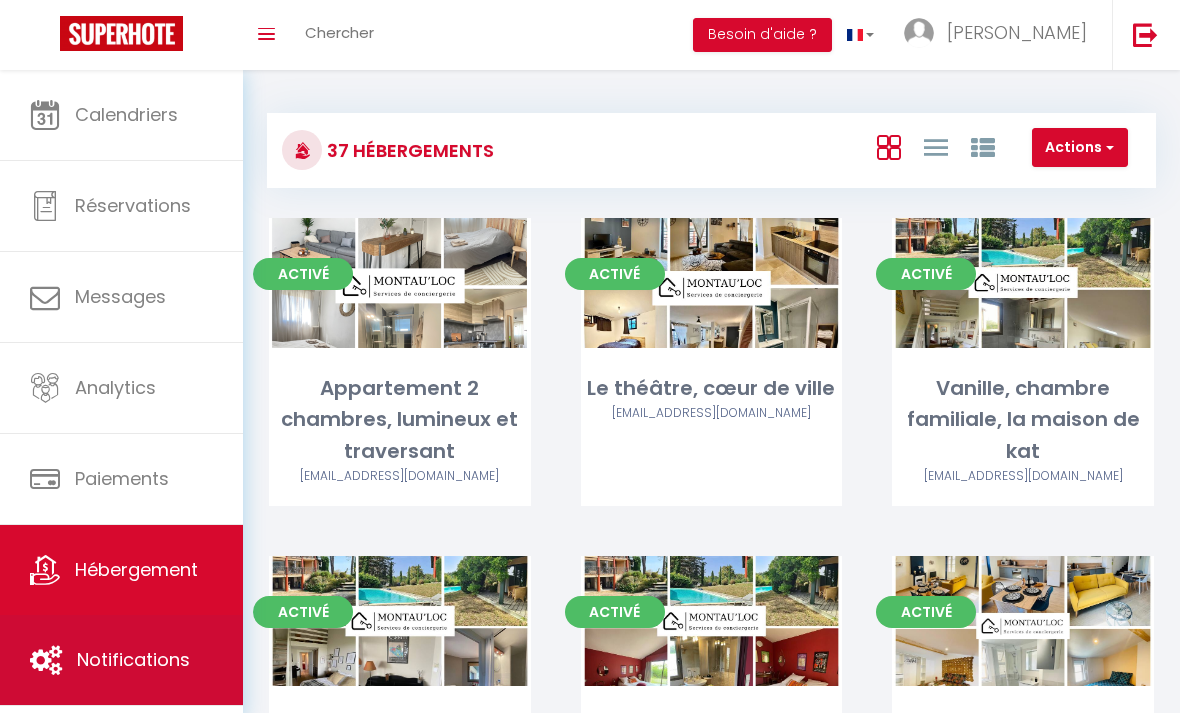 click on "Notifications" at bounding box center (121, 660) 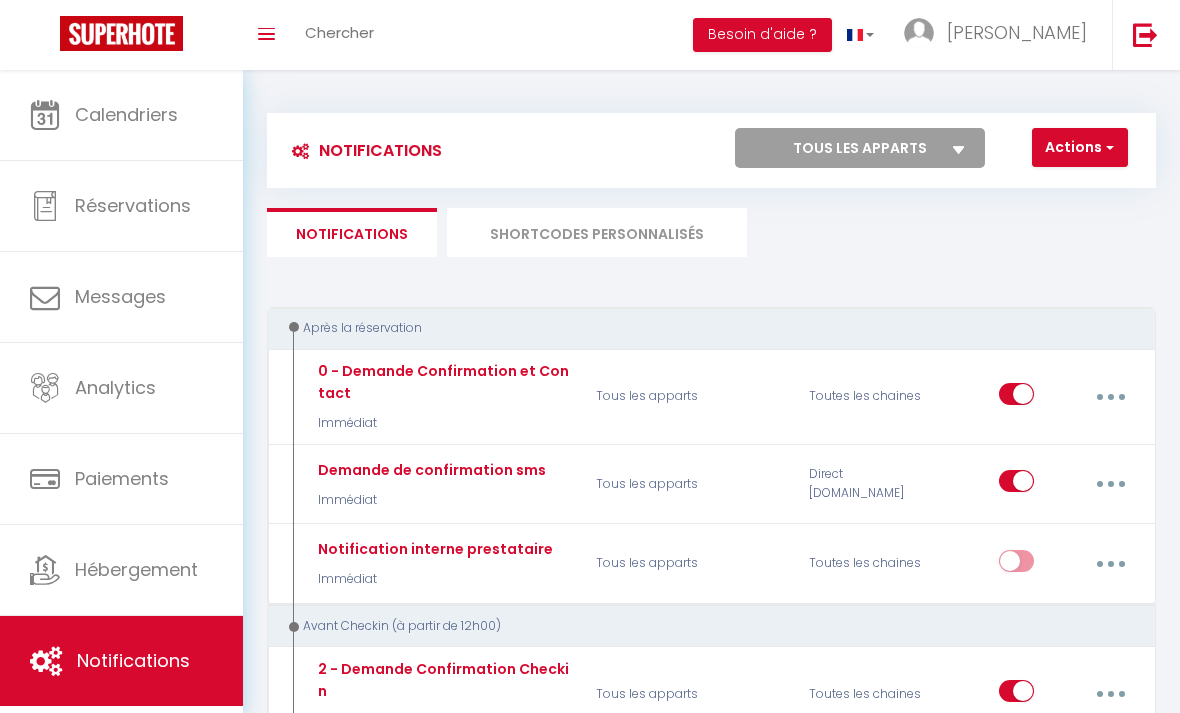click on "SHORTCODES PERSONNALISÉS" at bounding box center (597, 232) 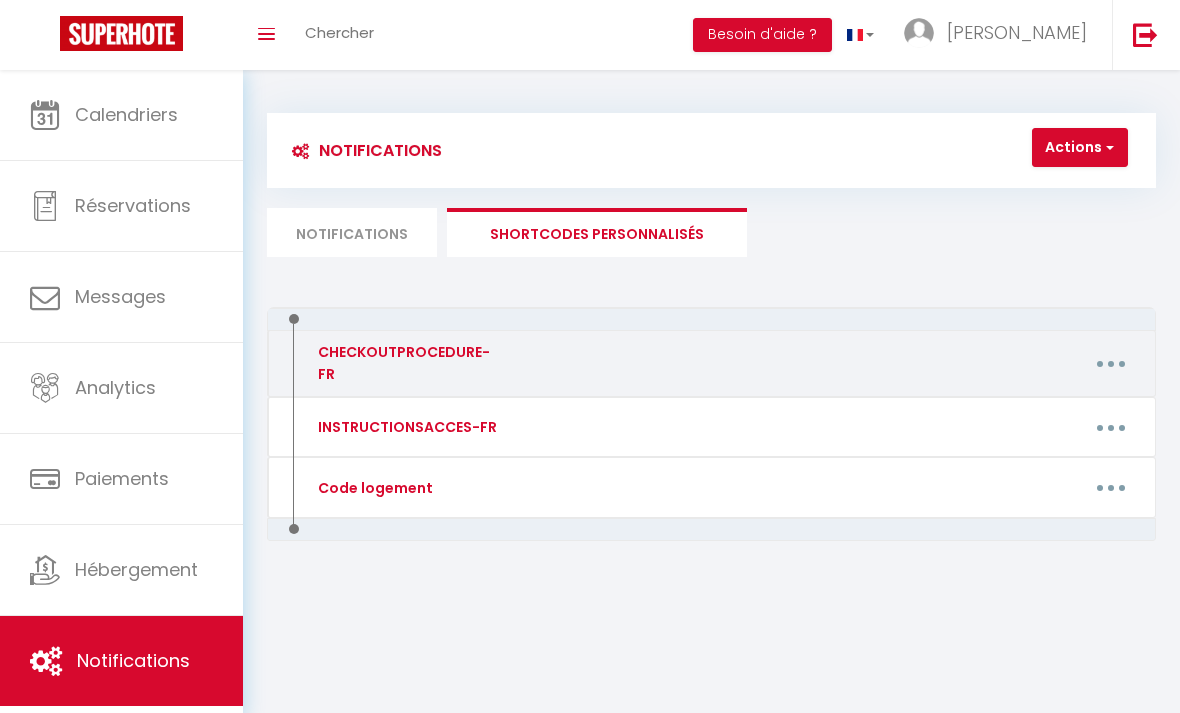 click at bounding box center (1111, 364) 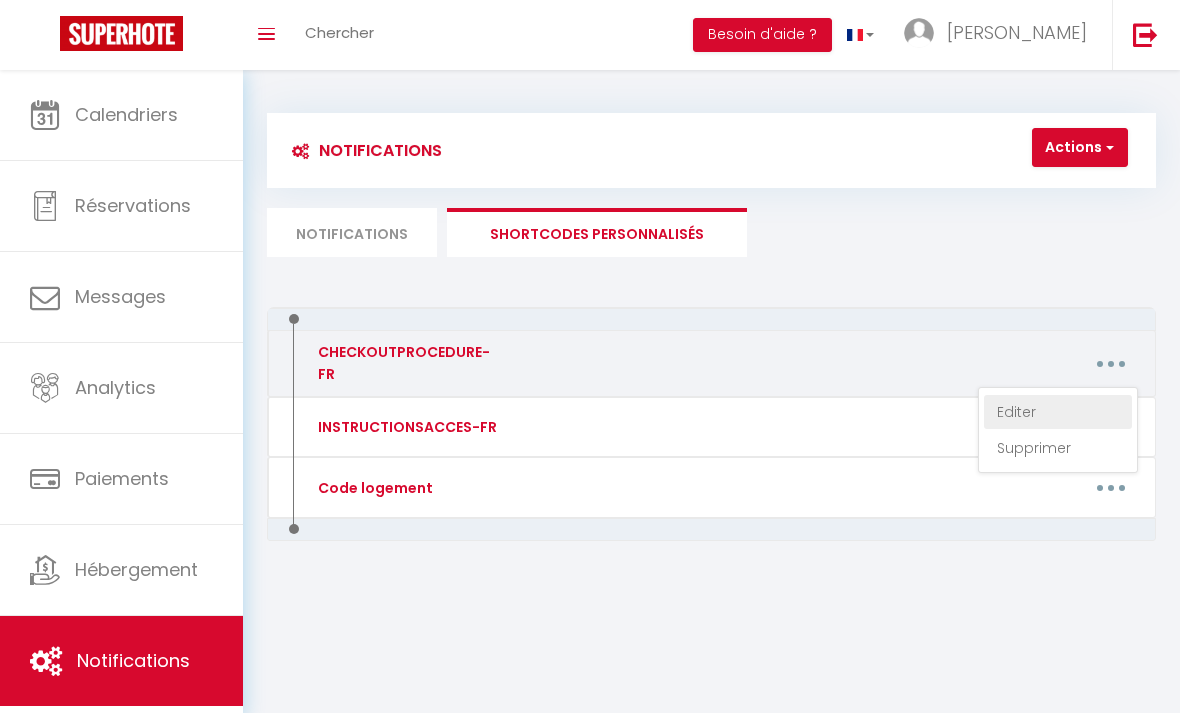 click on "Editer" at bounding box center (1058, 412) 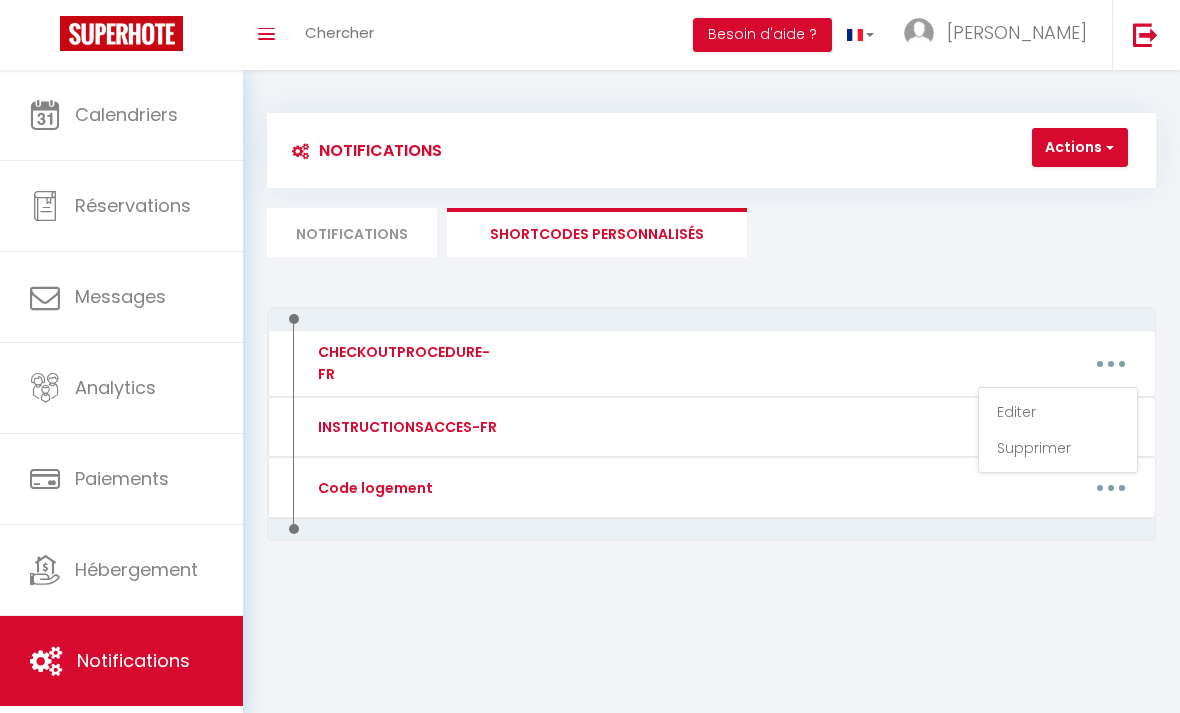 type on "CHECKOUTPROCEDURE-FR" 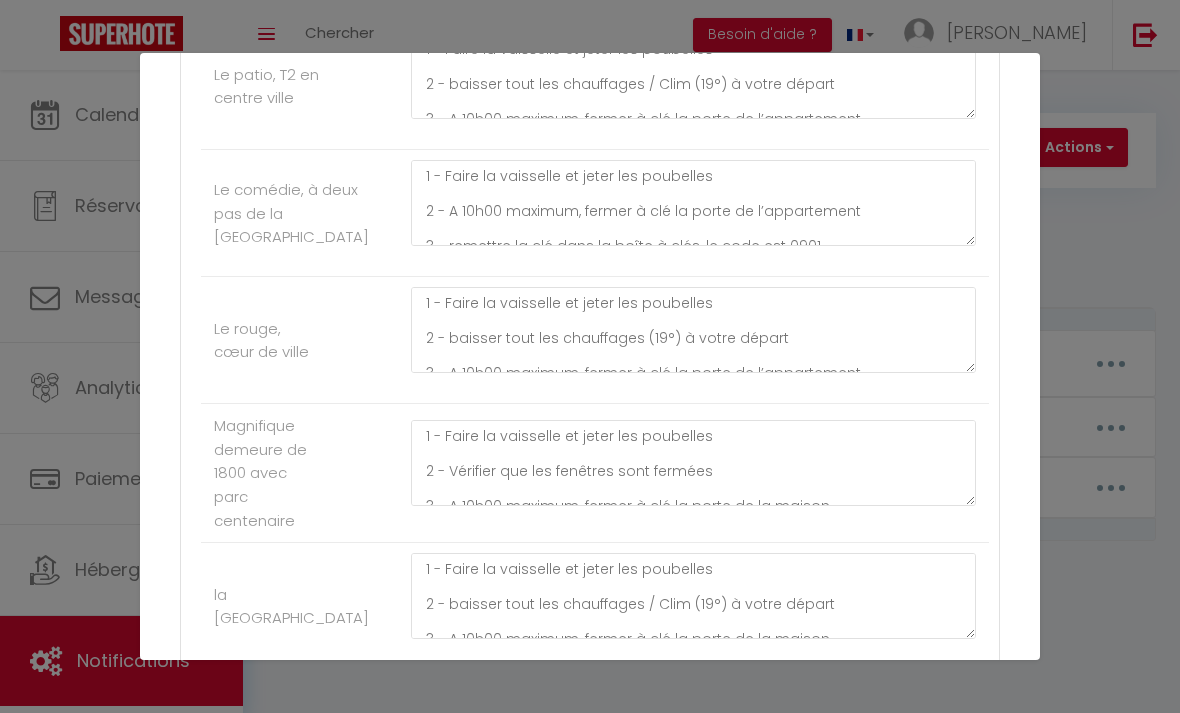 scroll, scrollTop: 2639, scrollLeft: 0, axis: vertical 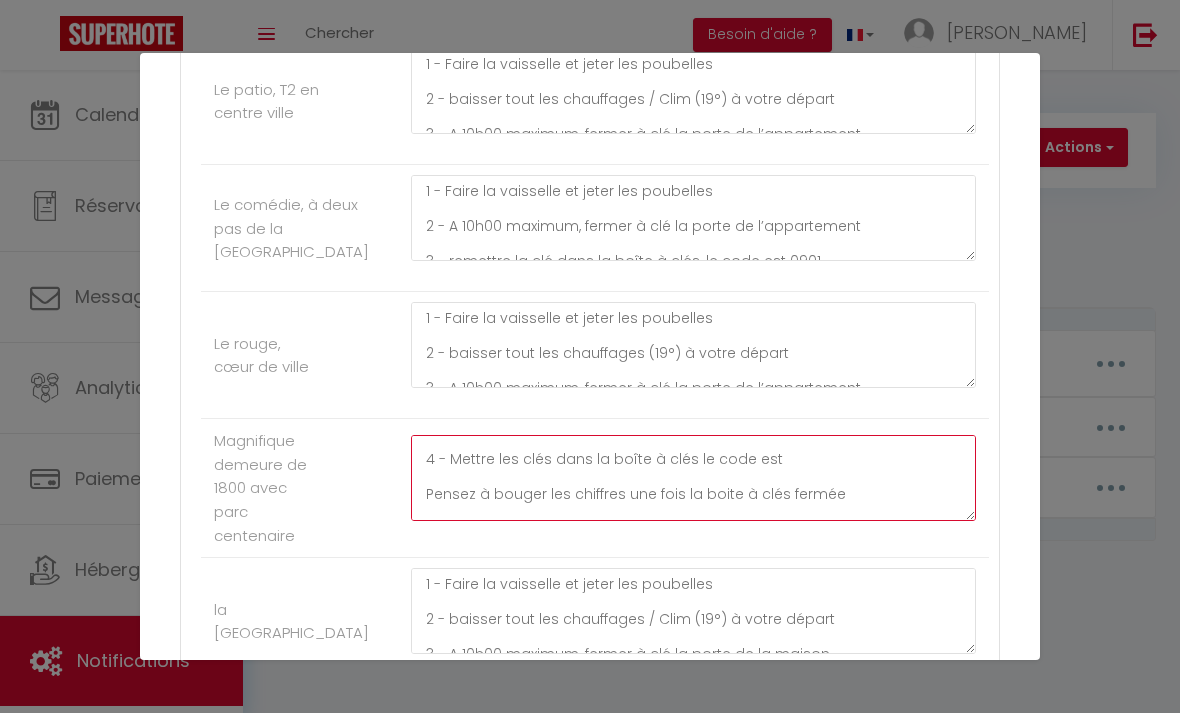 click on "1 - Faire la vaisselle et jeter les poubelles
2 - Vérifier que les fenêtres sont fermées
3 - A 10h00 maximum, fermer à clé la porte de la maison
4 - Mettre les clés dans la boîte à clés le code est
Pensez à bouger les chiffres une fois la boite à clés fermée
Ps : Si vous souhaitez une facture,
Pour une réservation Airbnb, vous pouvez directement la récupérer sur la plateforme
Pour une réservation Booking, merci d’envoyer votre demande avec vos coordonnées à « [EMAIL_ADDRESS][DOMAIN_NAME] »" at bounding box center (693, 478) 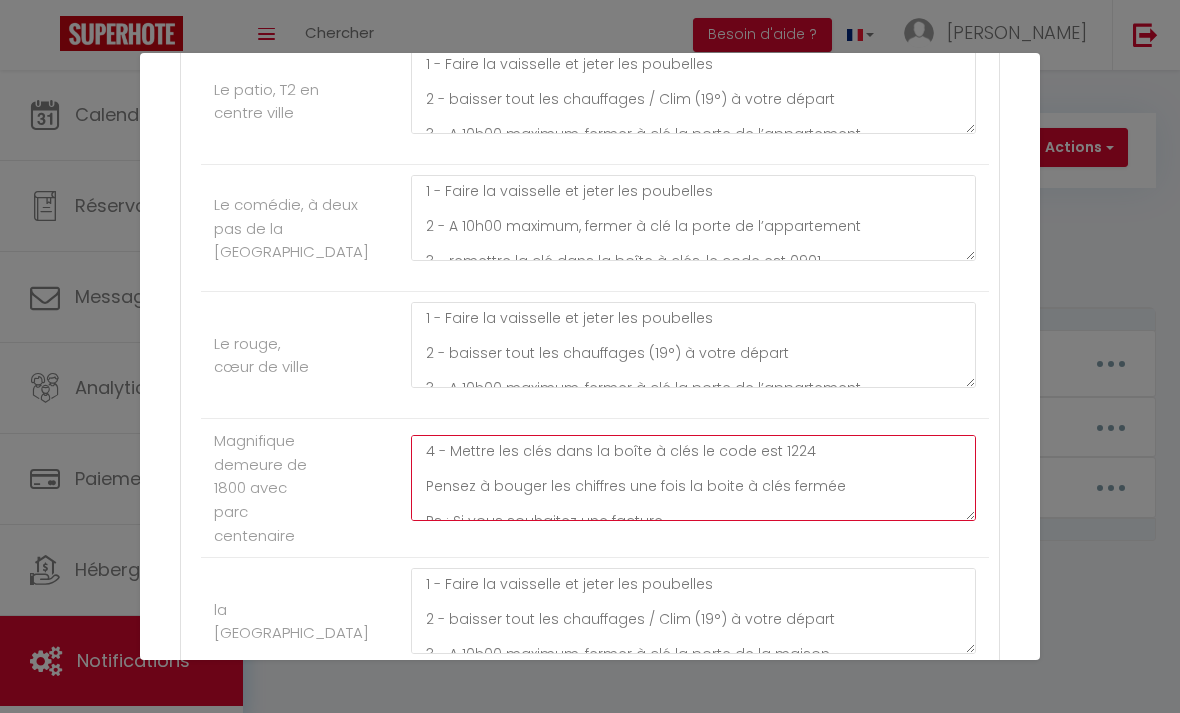 scroll, scrollTop: 108, scrollLeft: 0, axis: vertical 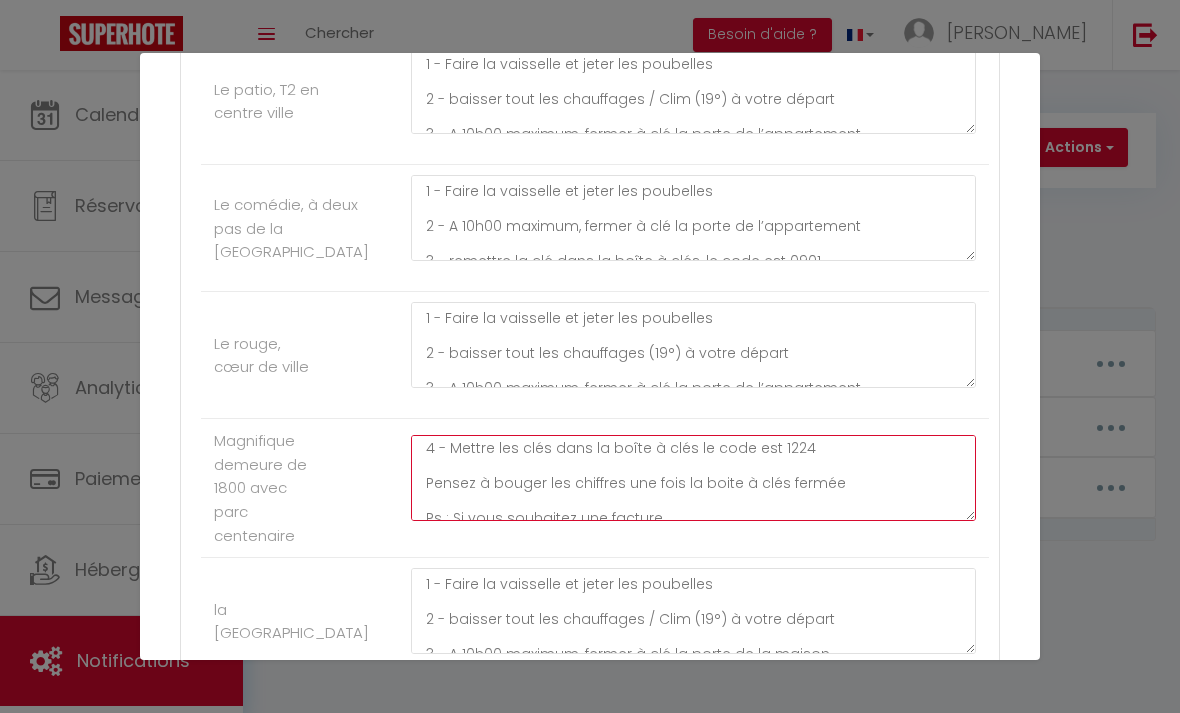 click on "1 - Faire la vaisselle et jeter les poubelles
2 - Vérifier que les fenêtres sont fermées
3 - A 10h00 maximum, fermer à clé la porte de la maison
4 - Mettre les clés dans la boîte à clés le code est 1224
Pensez à bouger les chiffres une fois la boite à clés fermée
Ps : Si vous souhaitez une facture,
Pour une réservation Airbnb, vous pouvez directement la récupérer sur la plateforme
Pour une réservation Booking, merci d’envoyer votre demande avec vos coordonnées à « [EMAIL_ADDRESS][DOMAIN_NAME] »" at bounding box center (693, 478) 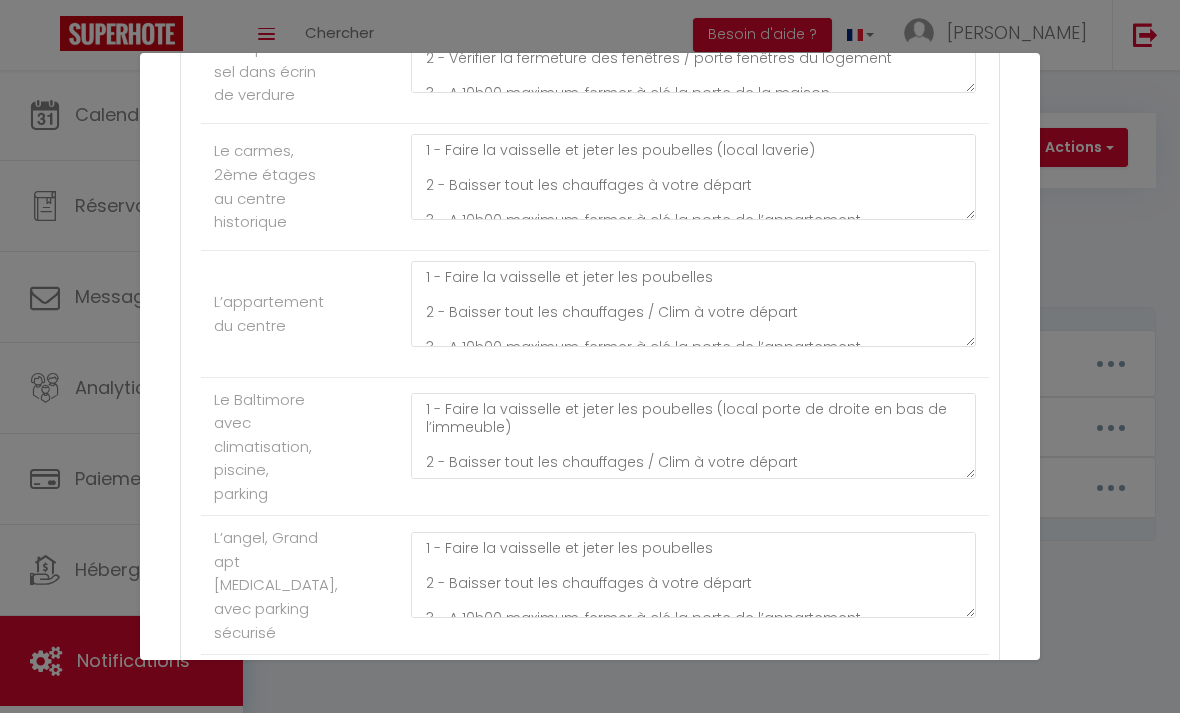 scroll, scrollTop: 4631, scrollLeft: 0, axis: vertical 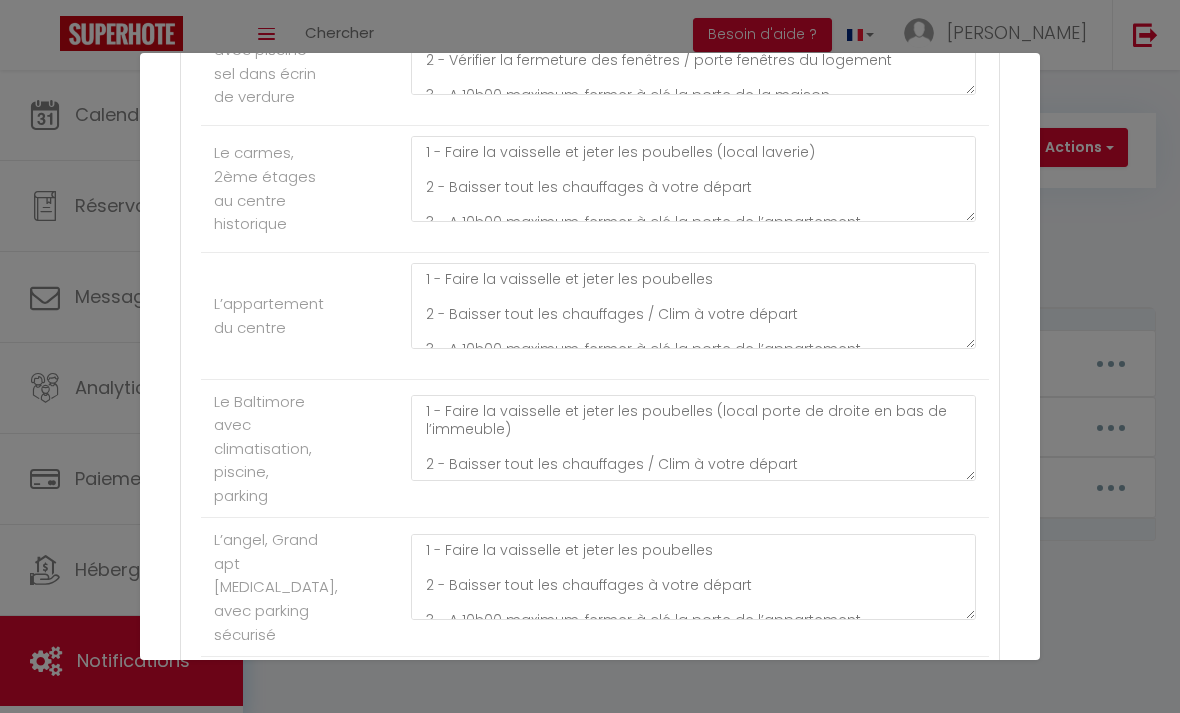 type on "1 - Faire la vaisselle et jeter les poubelles
2 - Vérifier que les fenêtres sont fermées
3 - A 10h00 maximum, fermer à clé la porte de la maison
4 - Mettre les clés dans la boîte à clés situé a droite du portail, le code est 1224
Pensez à bouger les chiffres une fois la boite à clés fermée
Ps : Si vous souhaitez une facture,
Pour une réservation Airbnb, vous pouvez directement la récupérer sur la plateforme
Pour une réservation Booking, merci d’envoyer votre demande avec vos coordonnées à « [EMAIL_ADDRESS][DOMAIN_NAME] »" 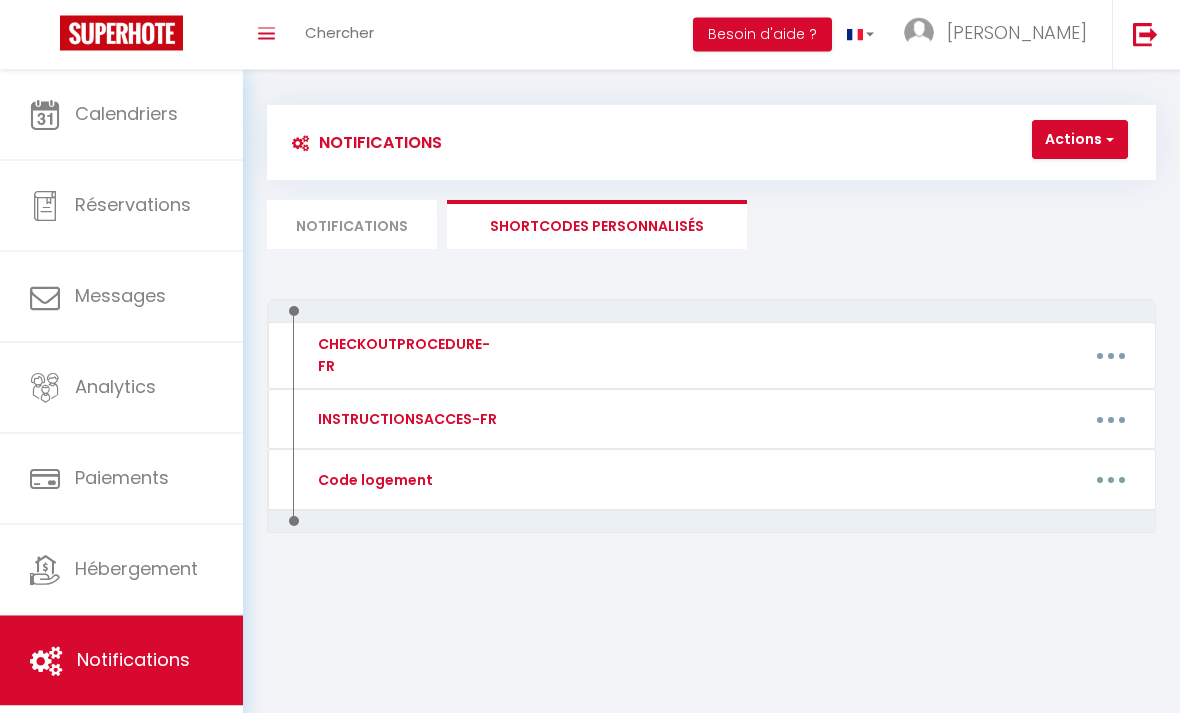 scroll, scrollTop: 8, scrollLeft: 0, axis: vertical 